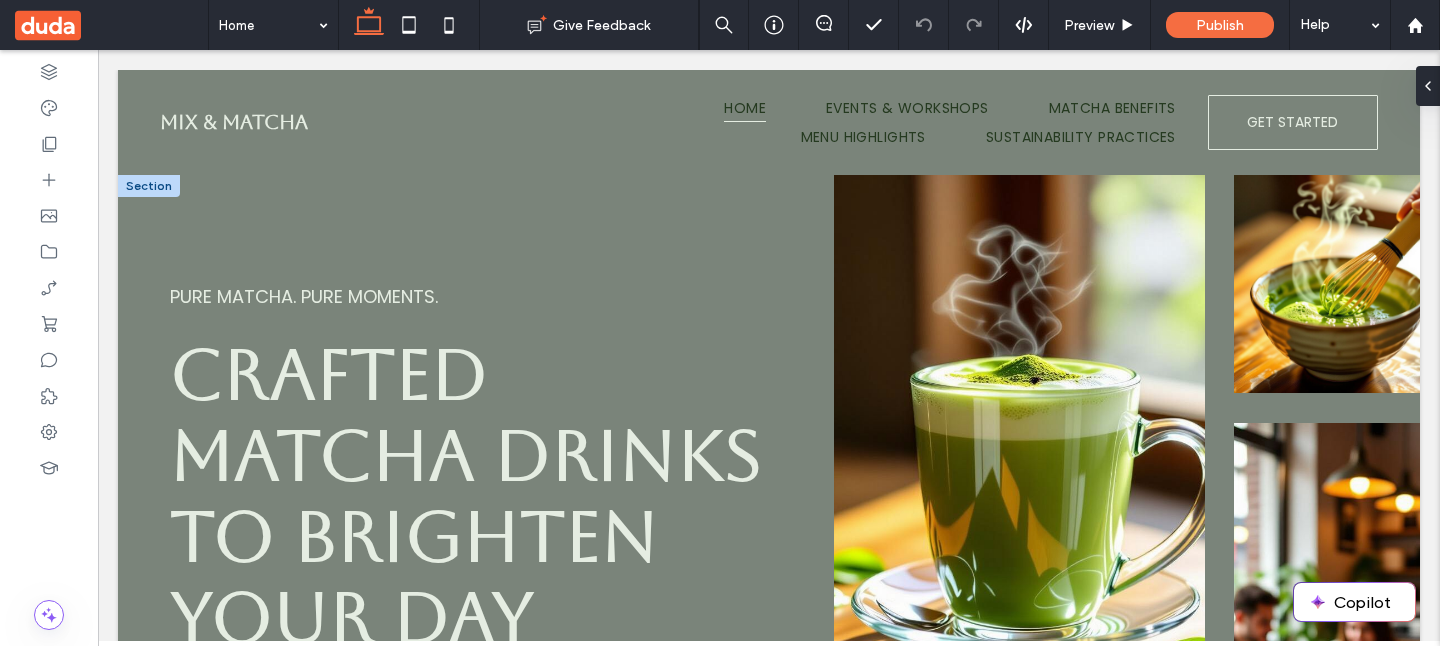 scroll, scrollTop: 0, scrollLeft: 0, axis: both 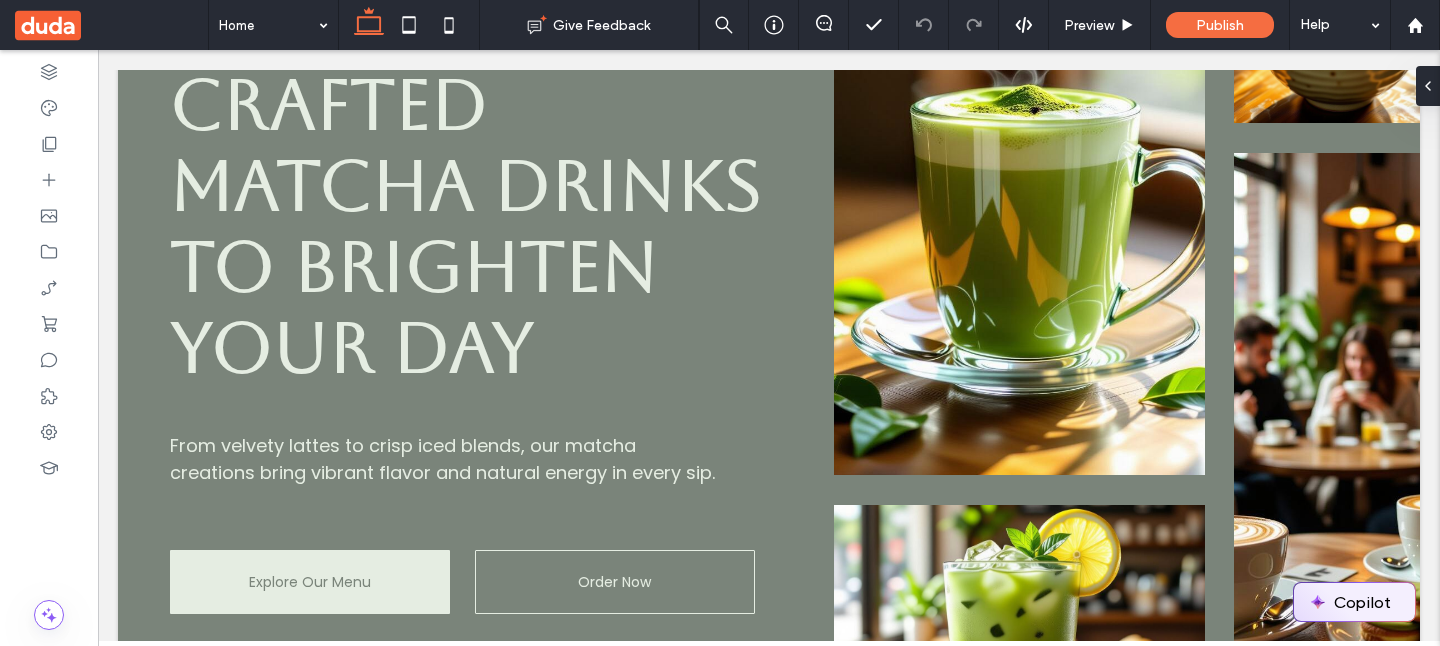 click on "Copilot" at bounding box center (1354, 602) 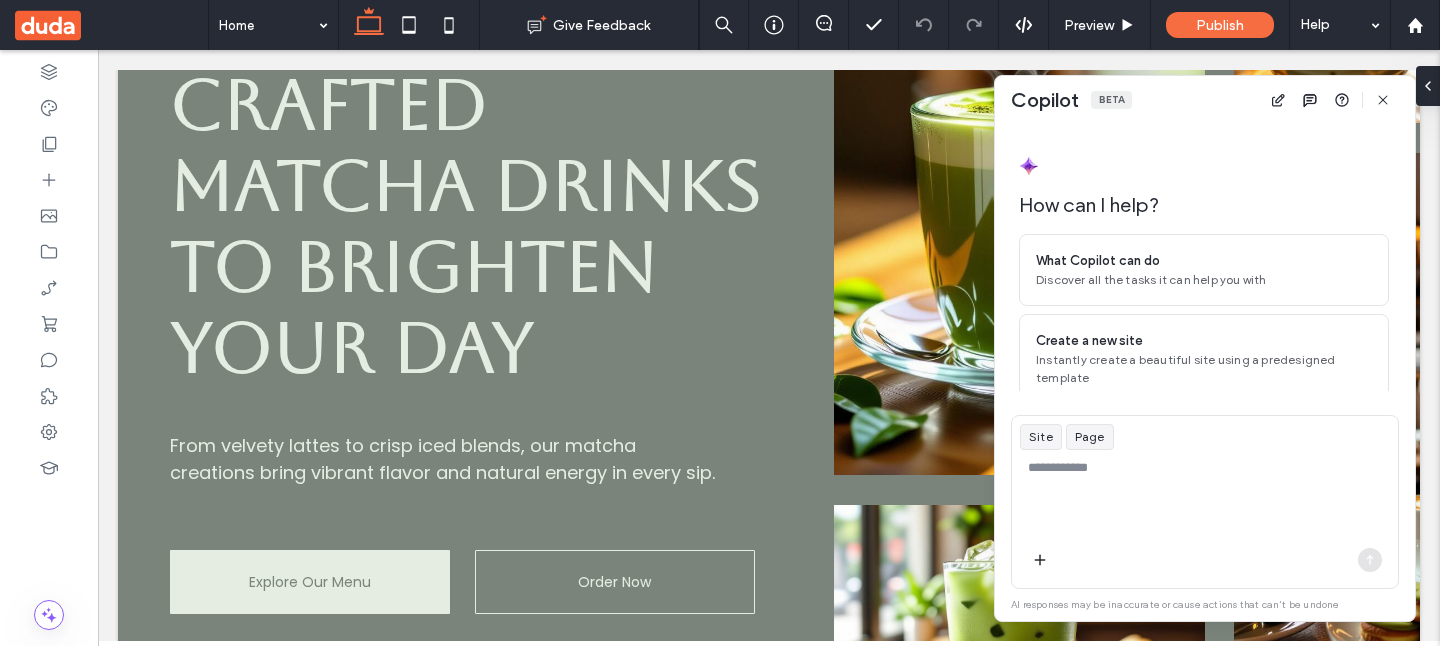 scroll, scrollTop: 134, scrollLeft: 0, axis: vertical 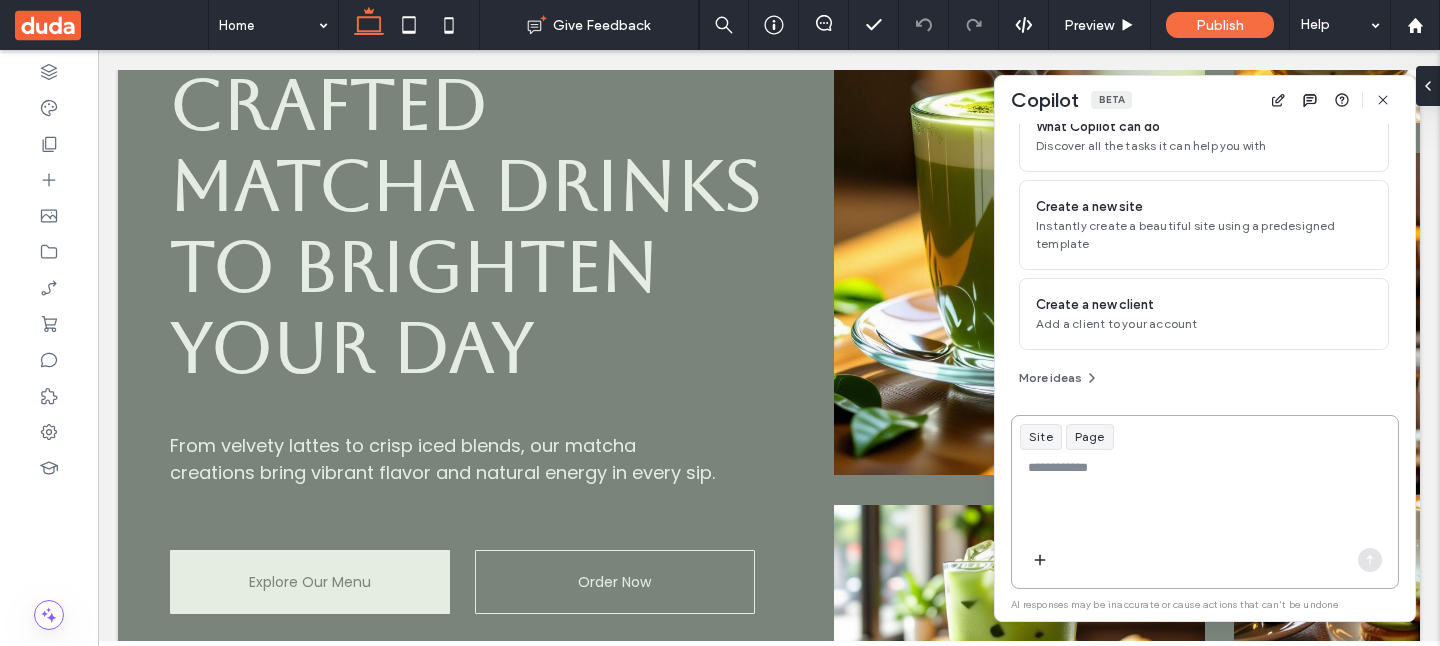 click at bounding box center [1205, 497] 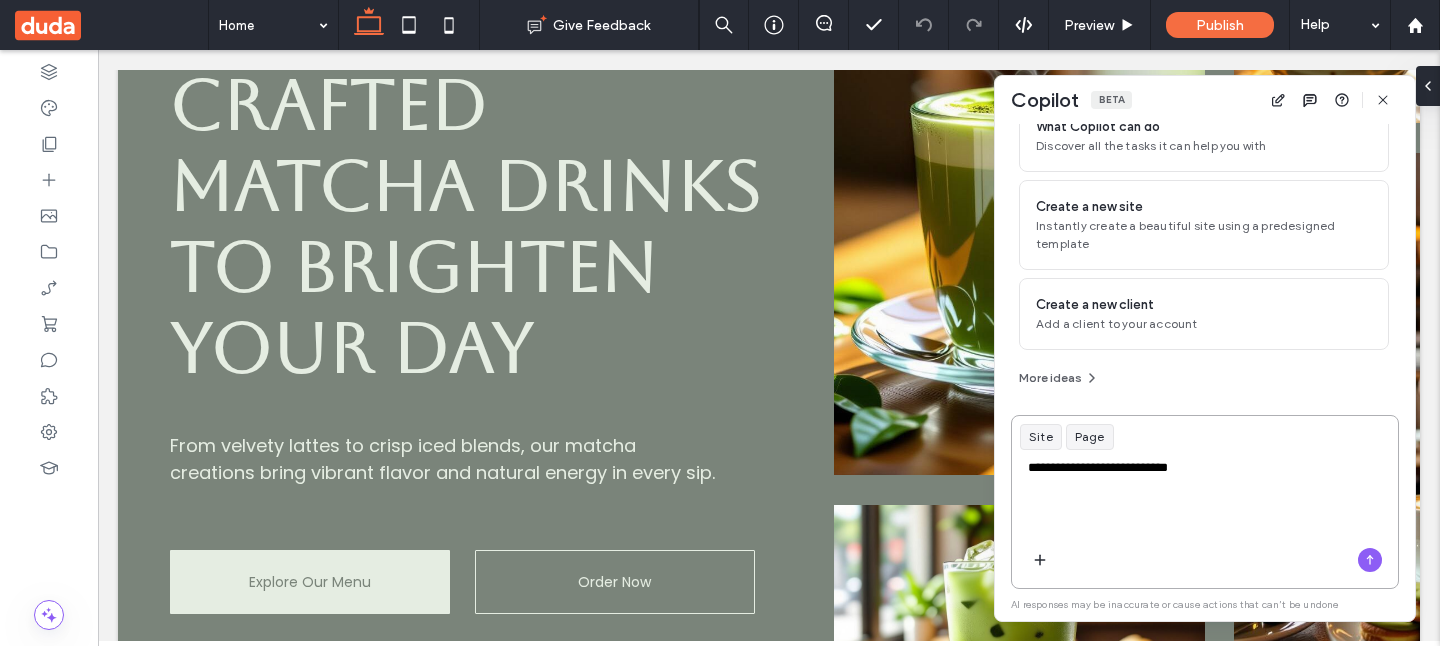 type on "**********" 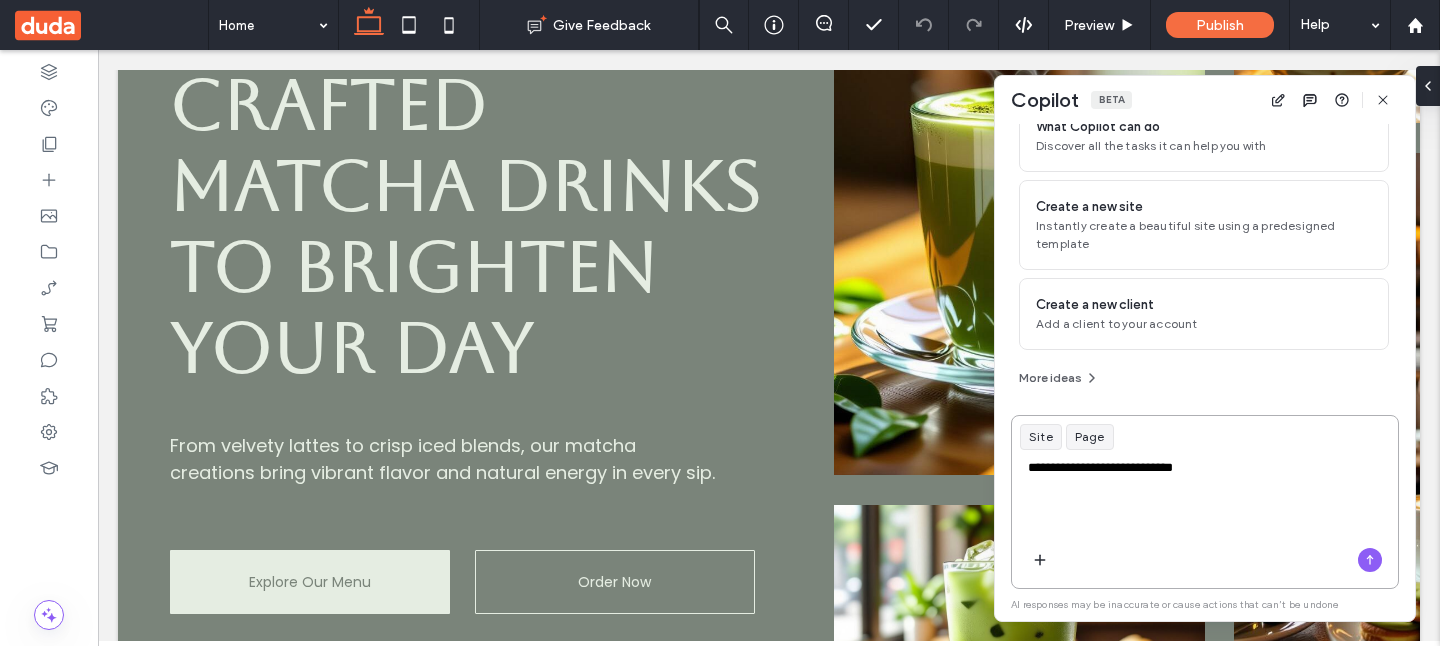 type 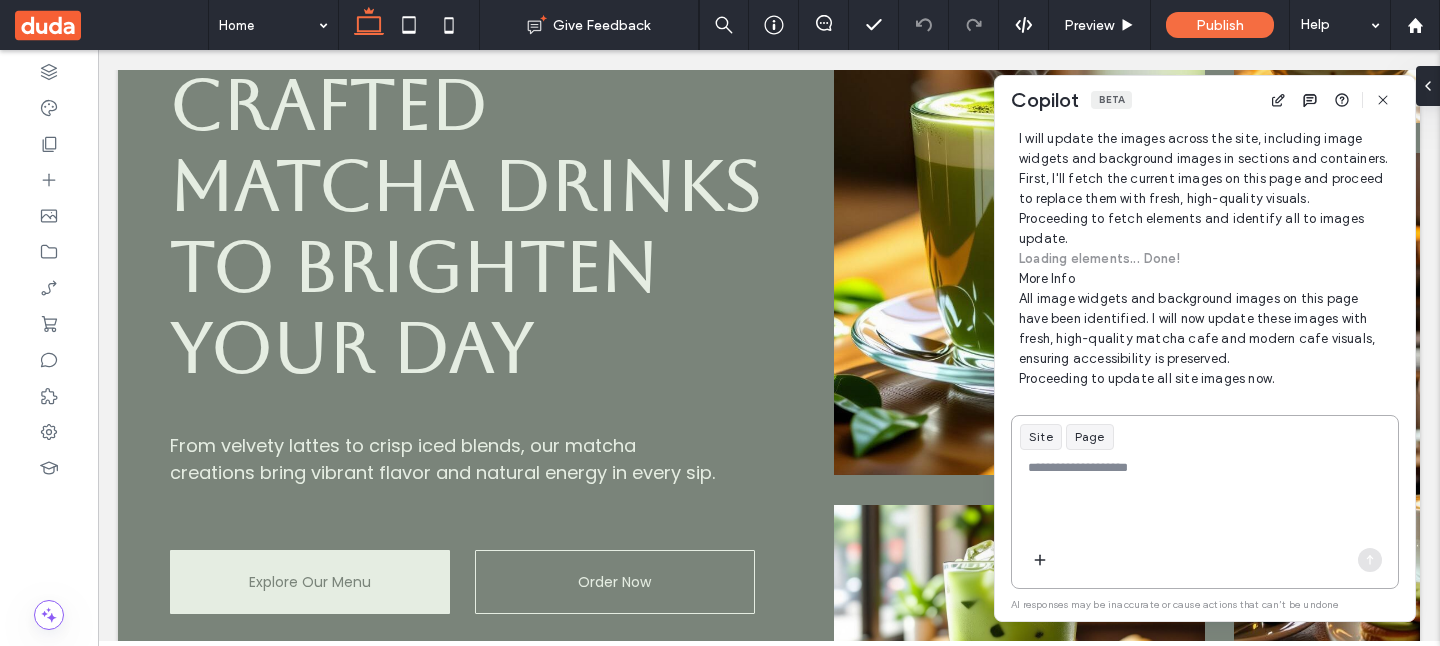 scroll, scrollTop: 520, scrollLeft: 0, axis: vertical 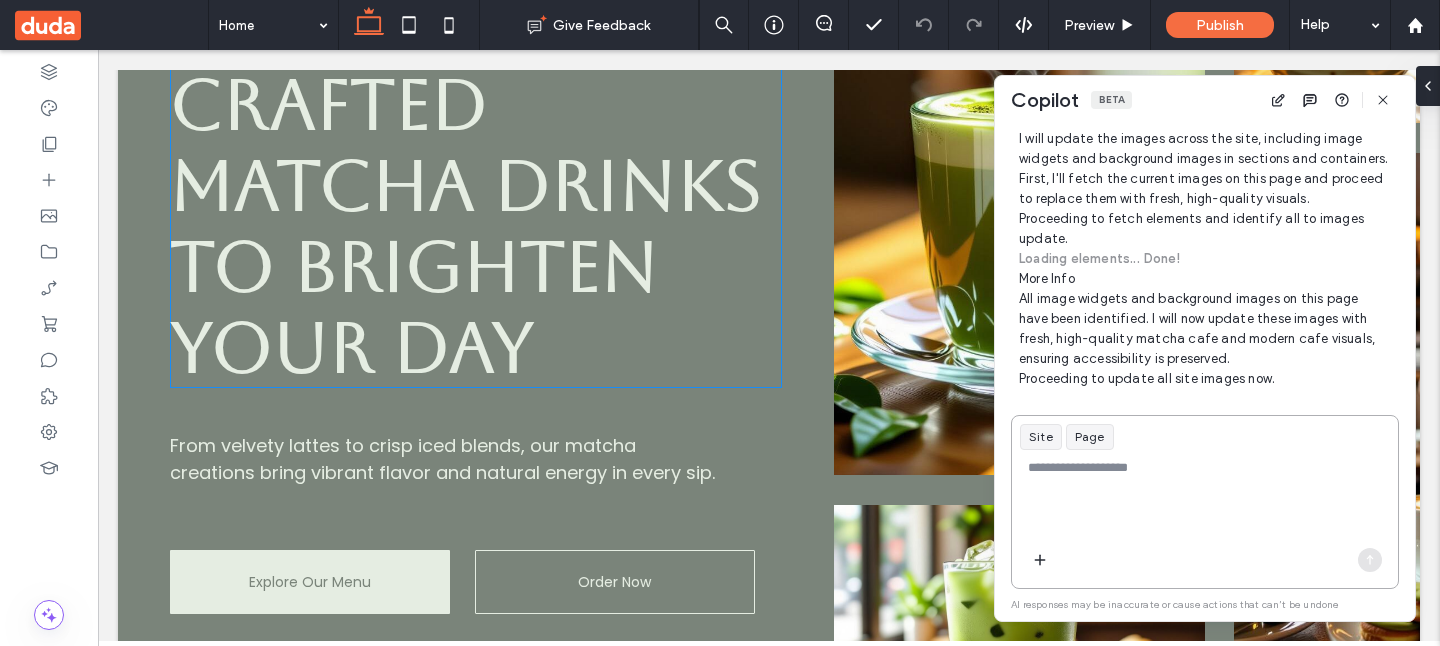 click on "Crafted Matcha Drinks to Brighten Your Day" at bounding box center (466, 226) 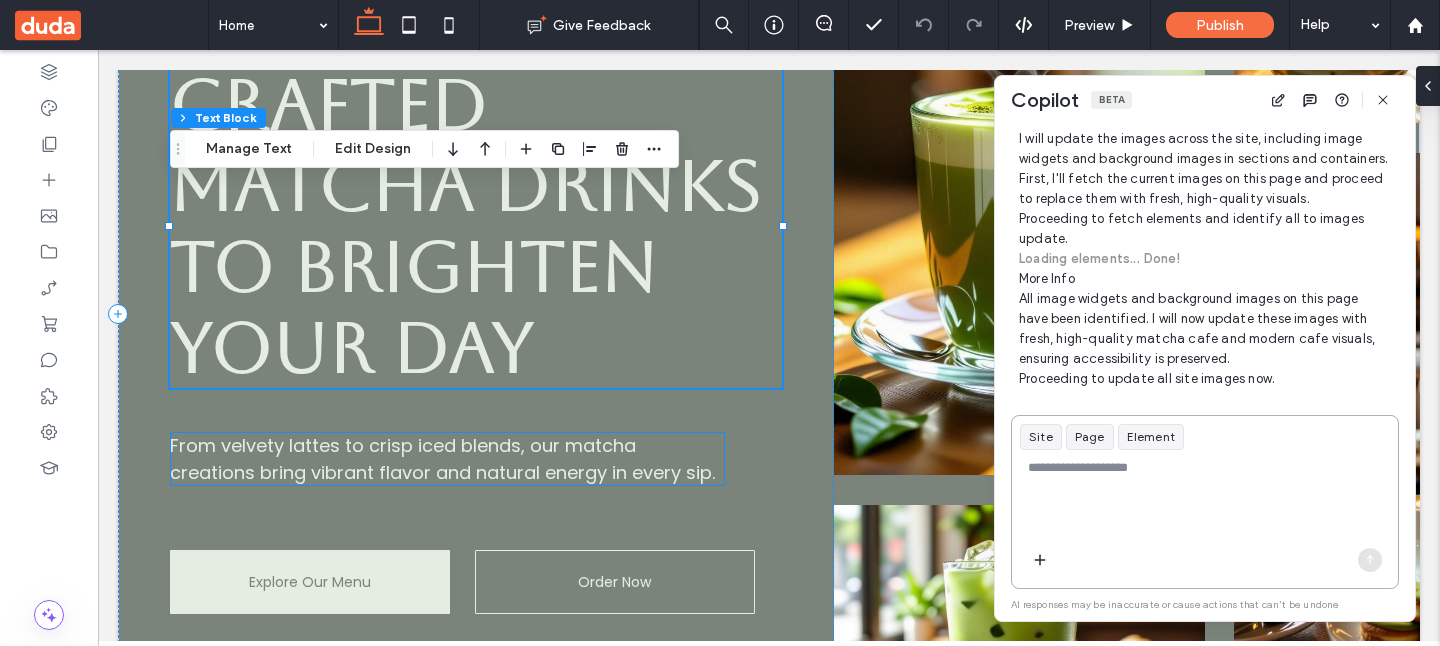 click on "From velvety lattes to crisp iced blends, our matcha creations bring vibrant flavor and natural energy in every sip." at bounding box center [442, 459] 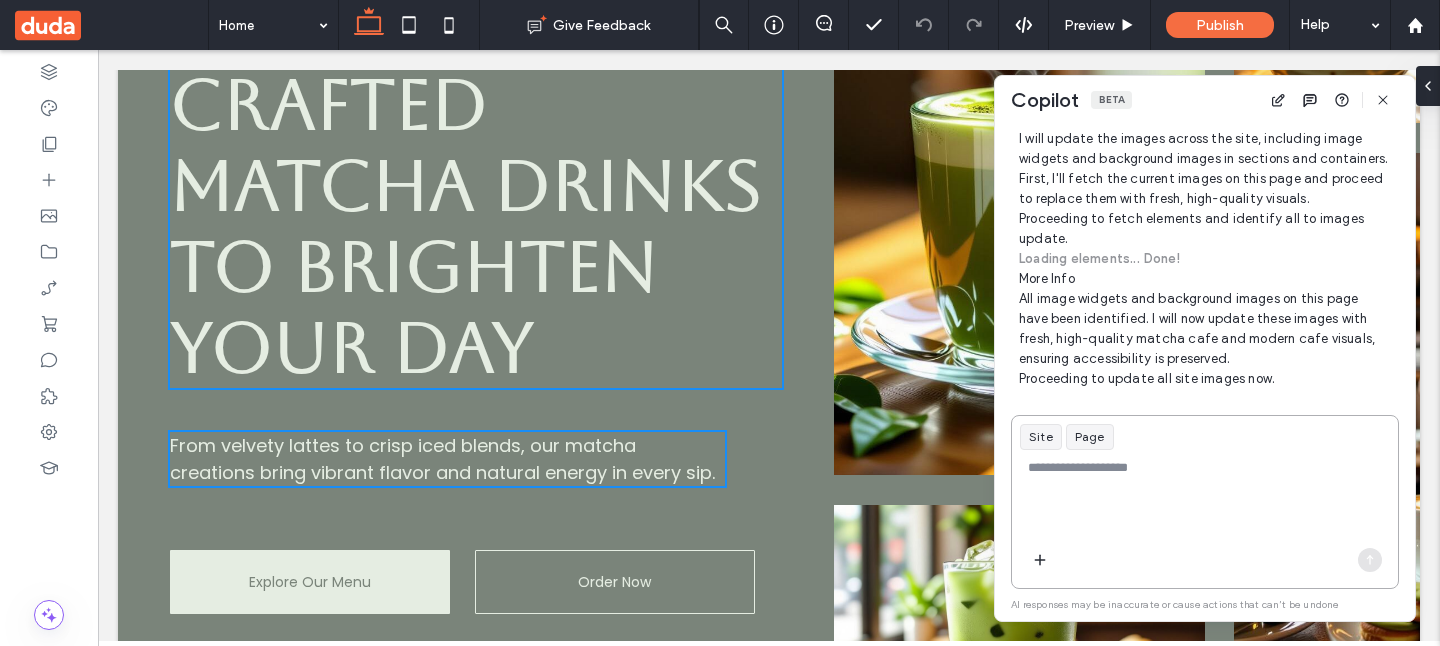 click on "Crafted Matcha Drinks to Brighten Your Day" at bounding box center [466, 226] 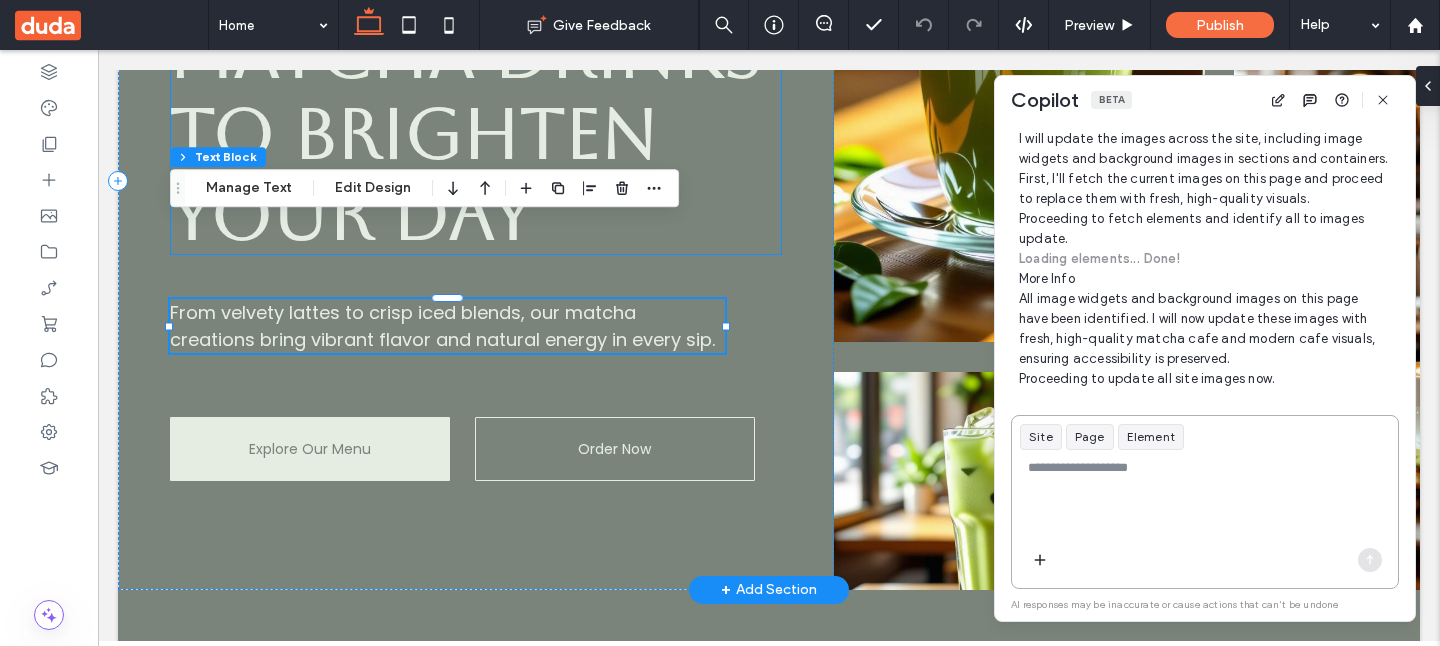 scroll, scrollTop: 481, scrollLeft: 0, axis: vertical 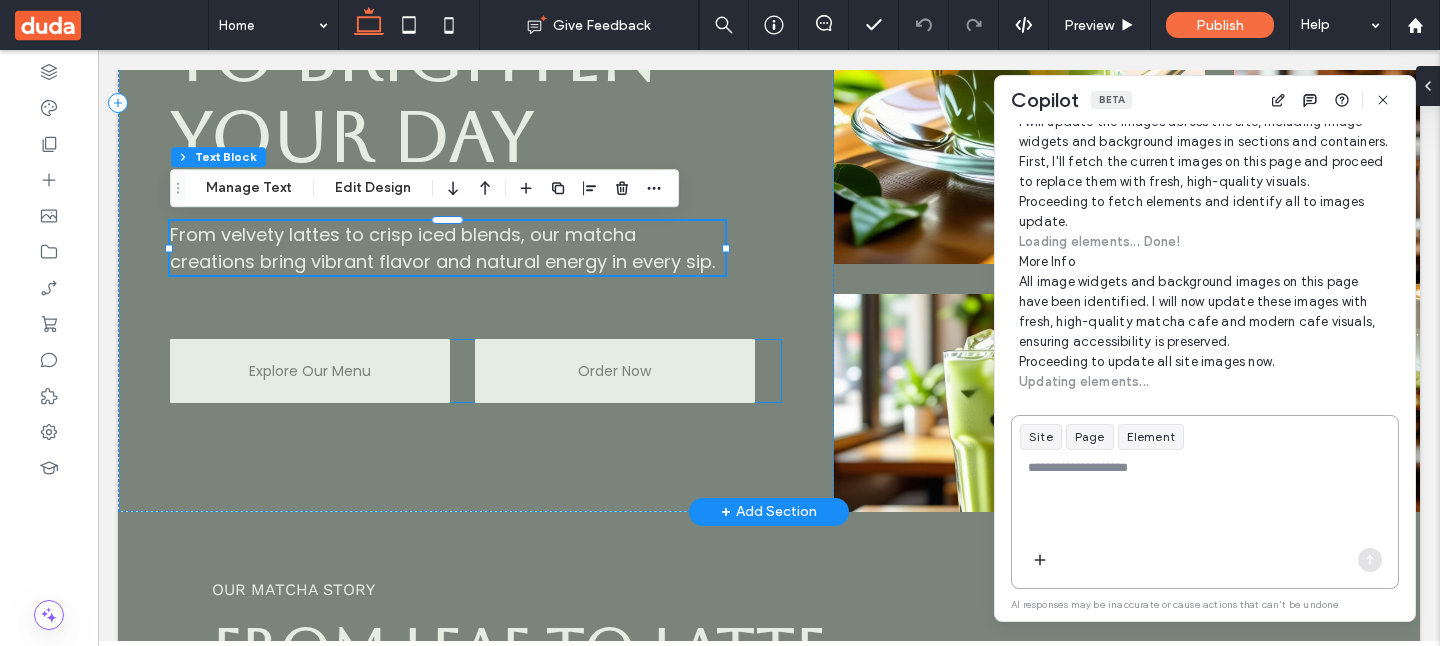 click on "Order Now" at bounding box center (615, 371) 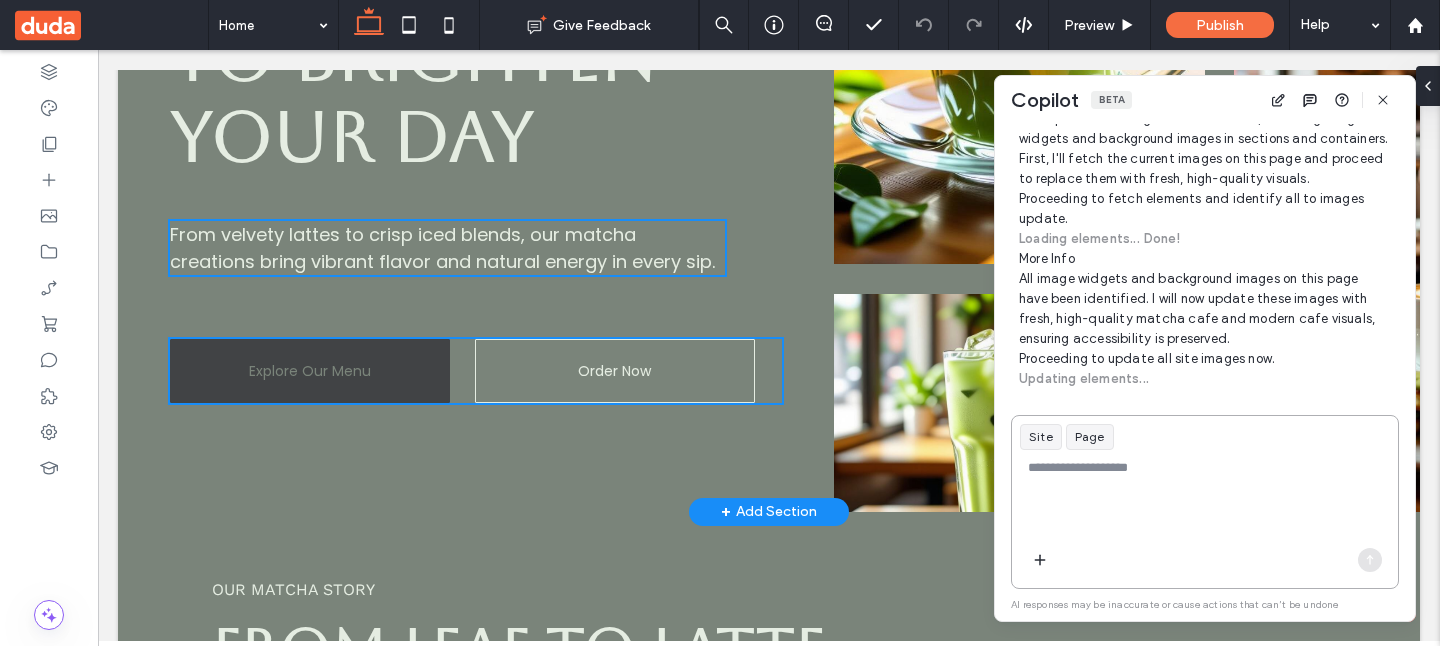 click on "Explore Our Menu" at bounding box center (310, 371) 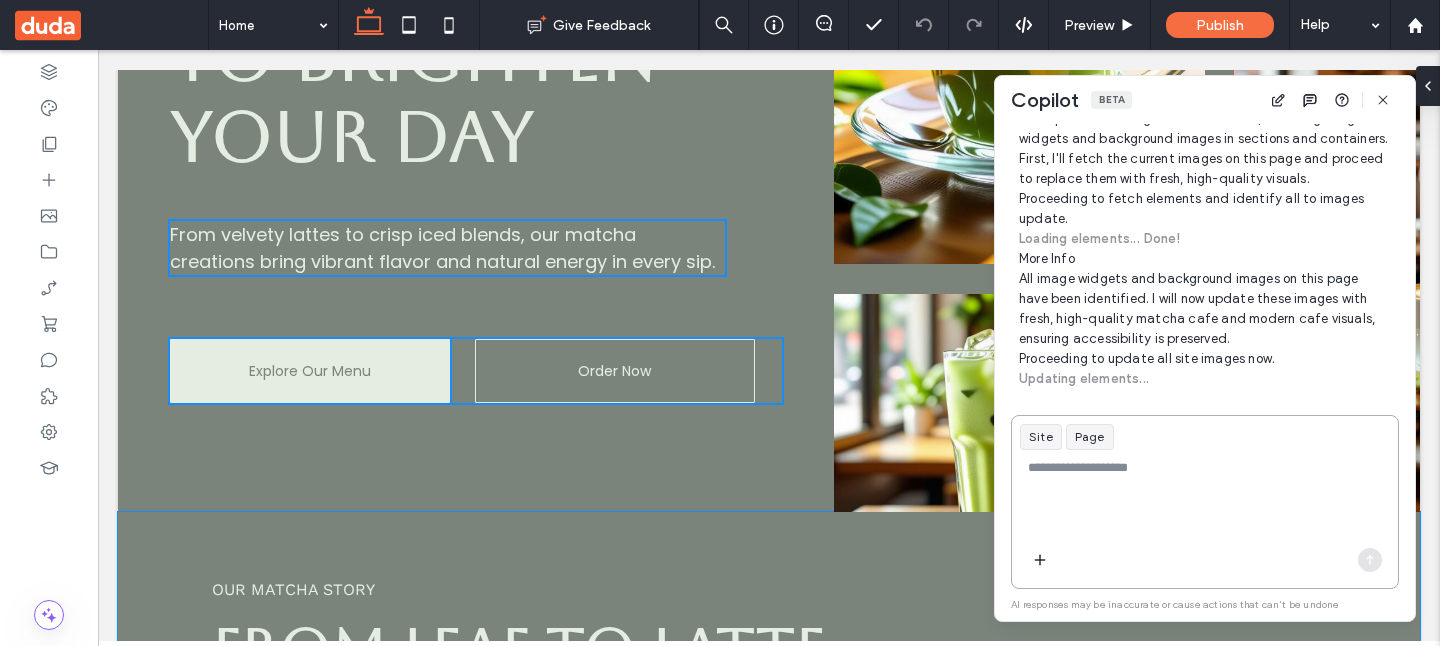 scroll, scrollTop: 667, scrollLeft: 0, axis: vertical 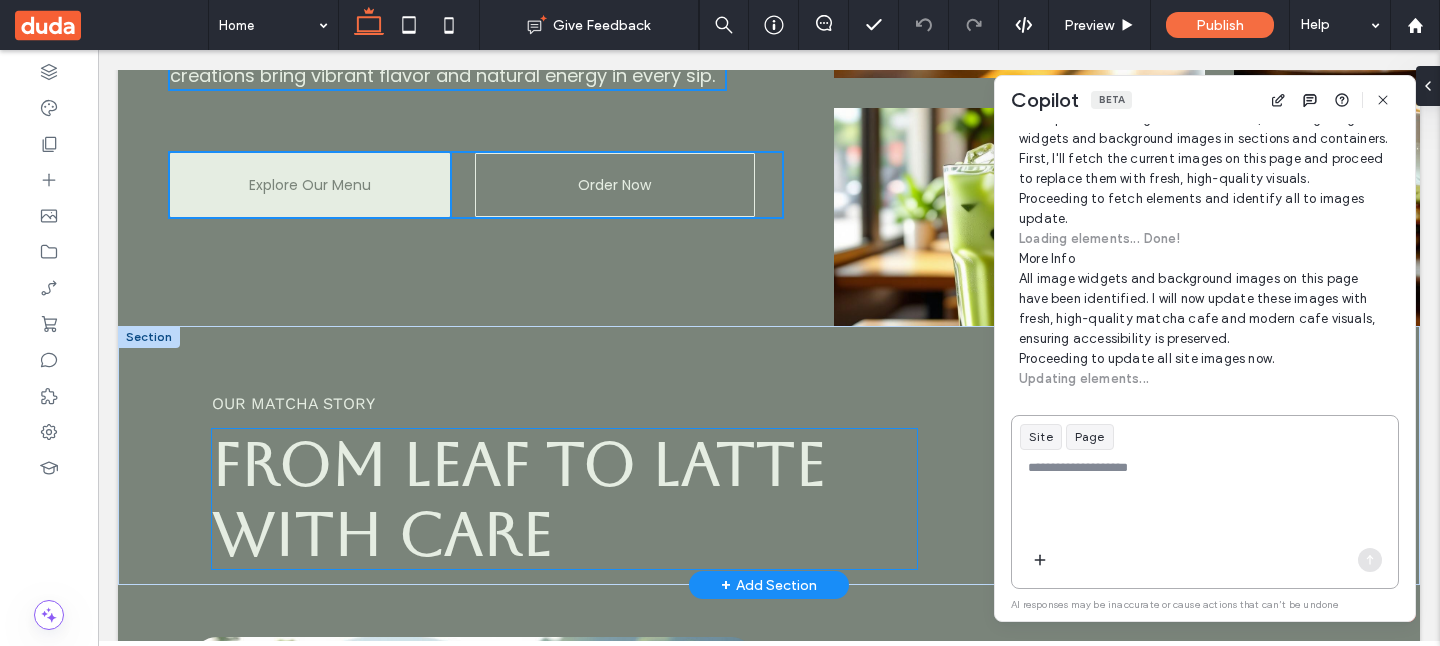 click on "From Leaf to Latte with Care" at bounding box center [519, 499] 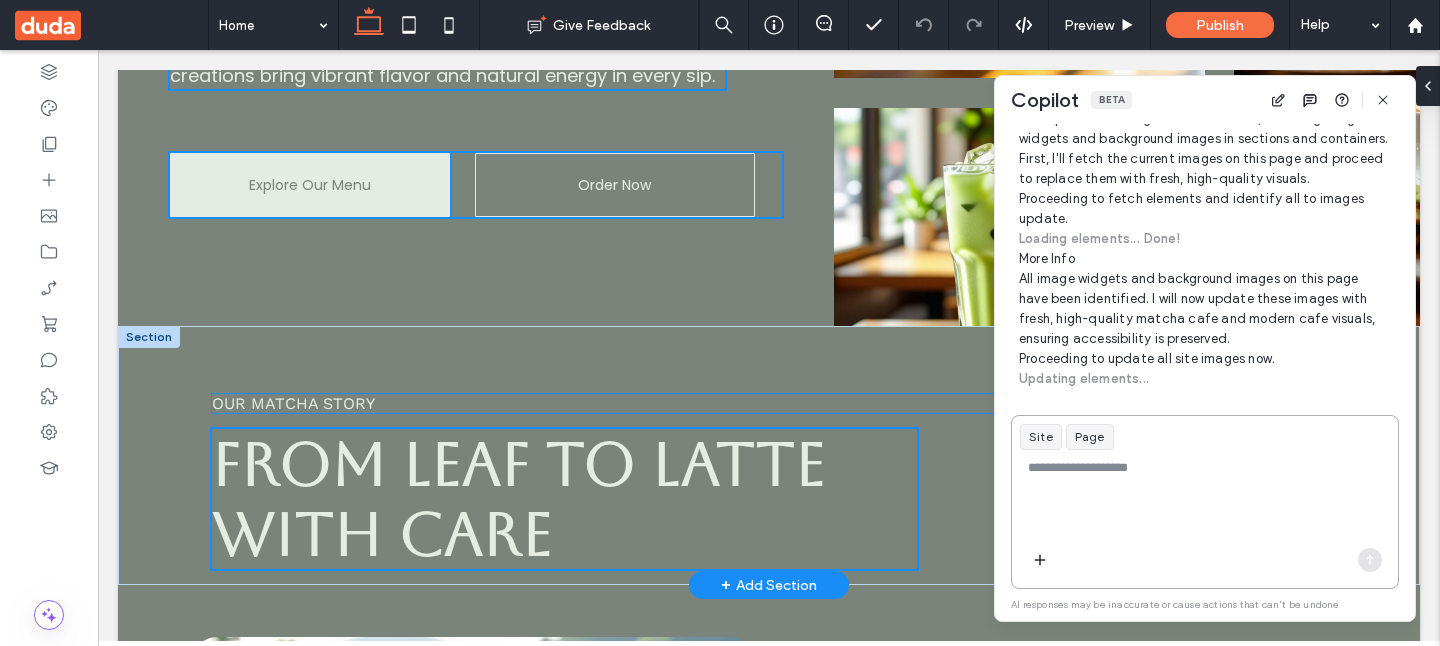 click on "Our Matcha Story" at bounding box center (293, 403) 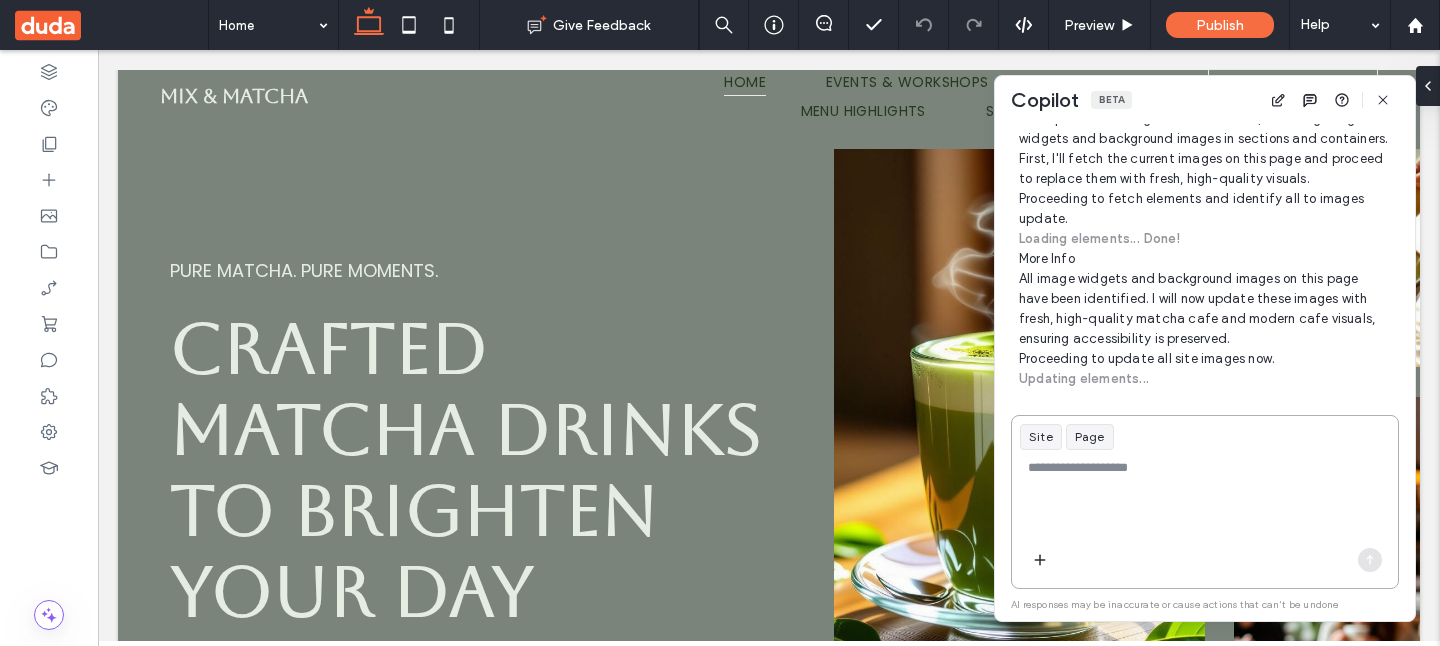 scroll, scrollTop: 0, scrollLeft: 0, axis: both 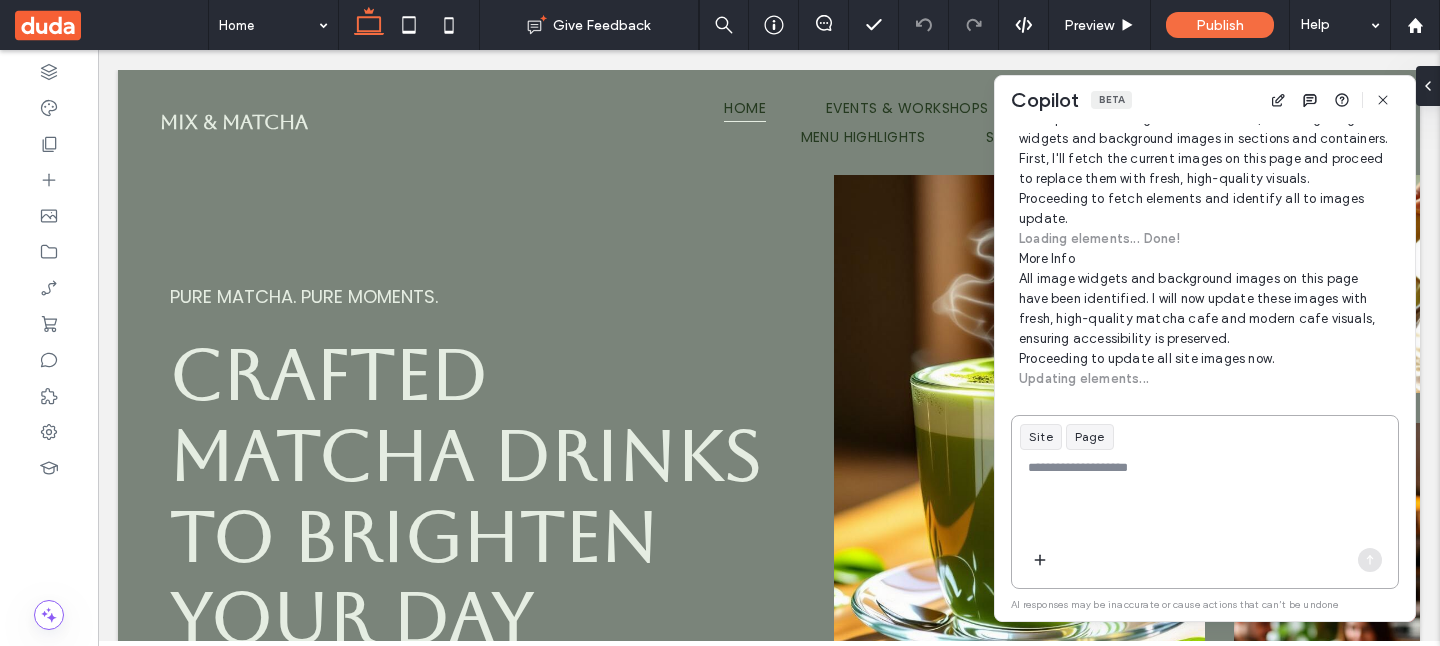 click at bounding box center (1205, 497) 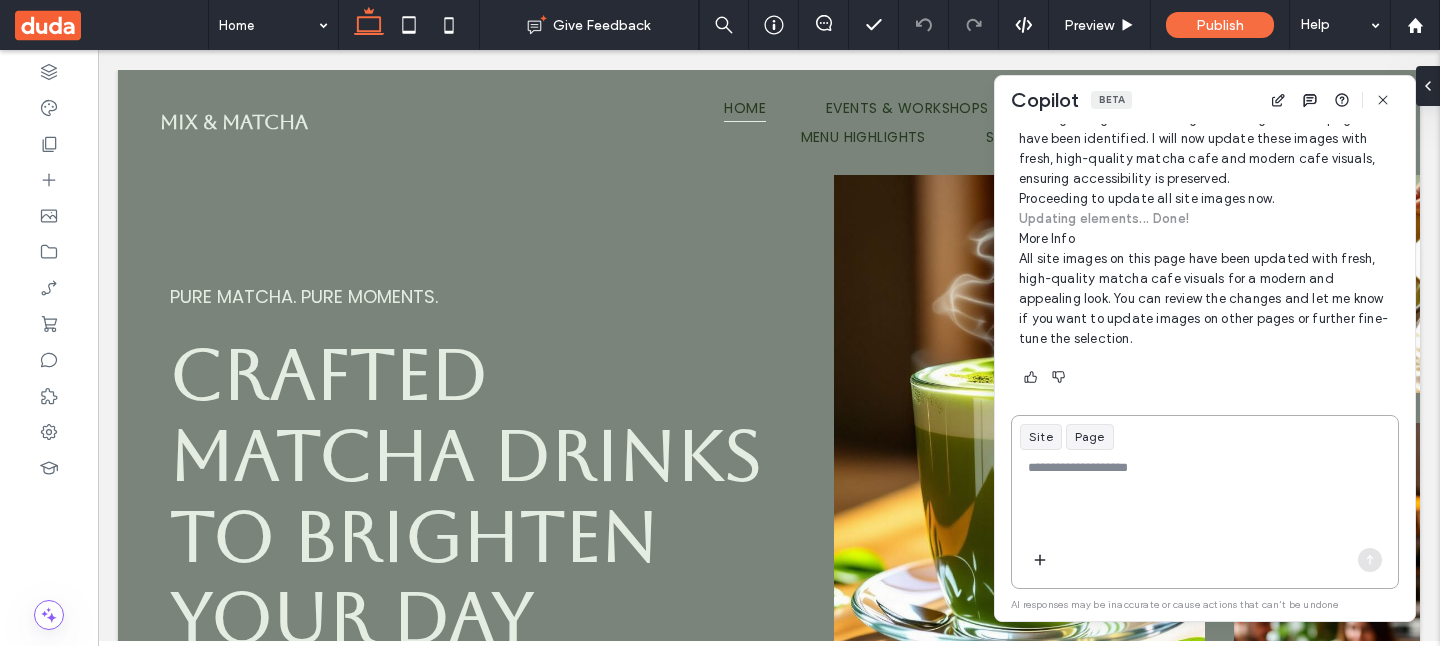 scroll, scrollTop: 700, scrollLeft: 0, axis: vertical 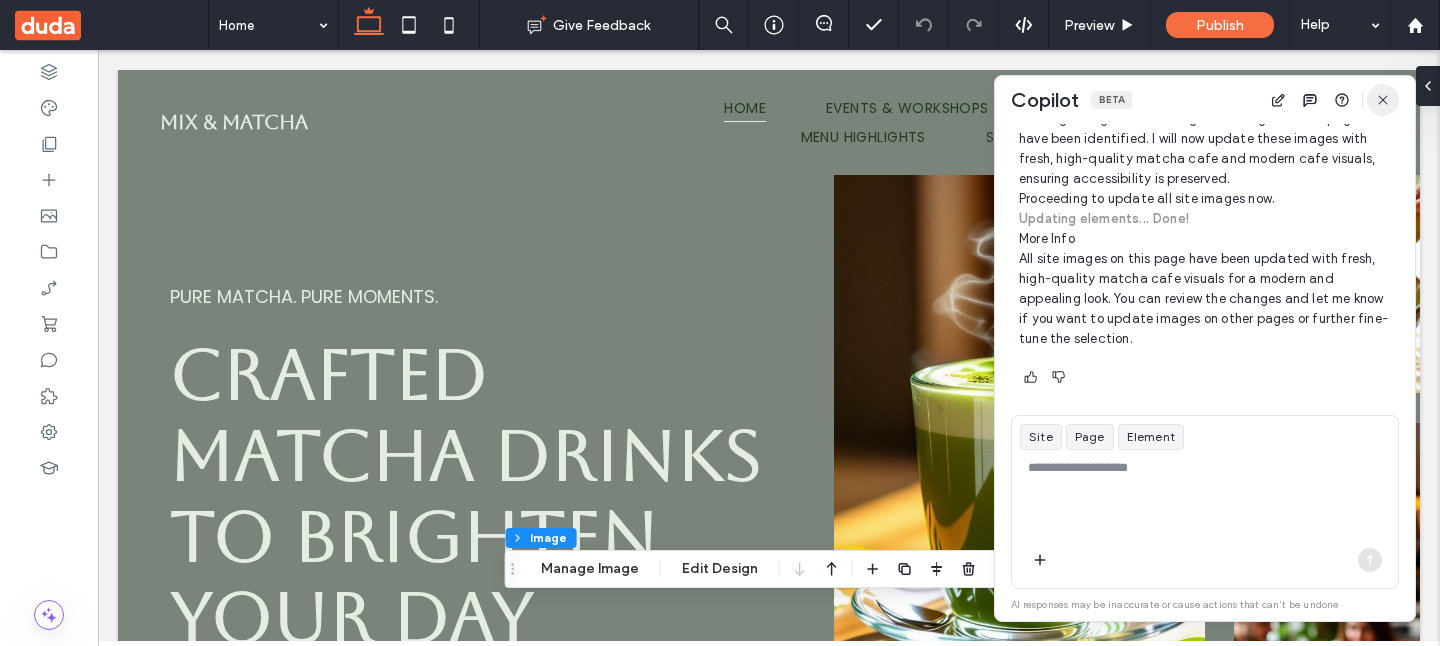 click 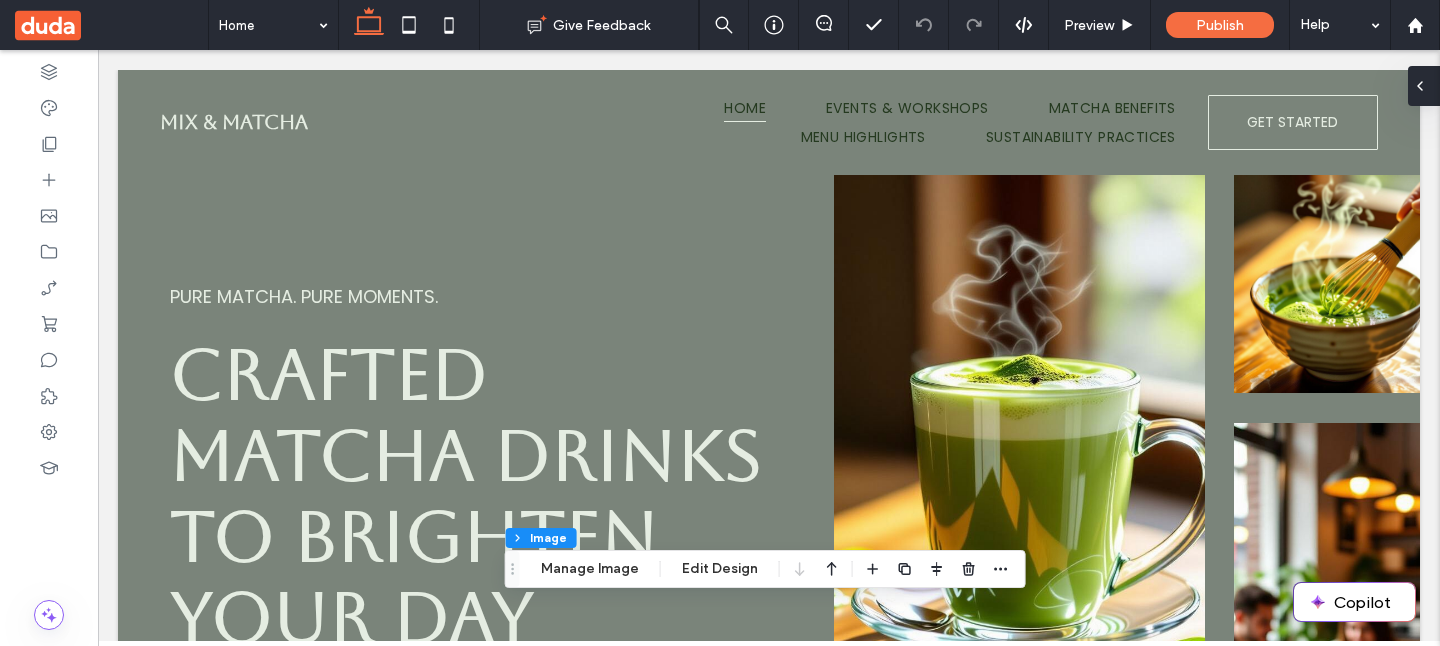 click 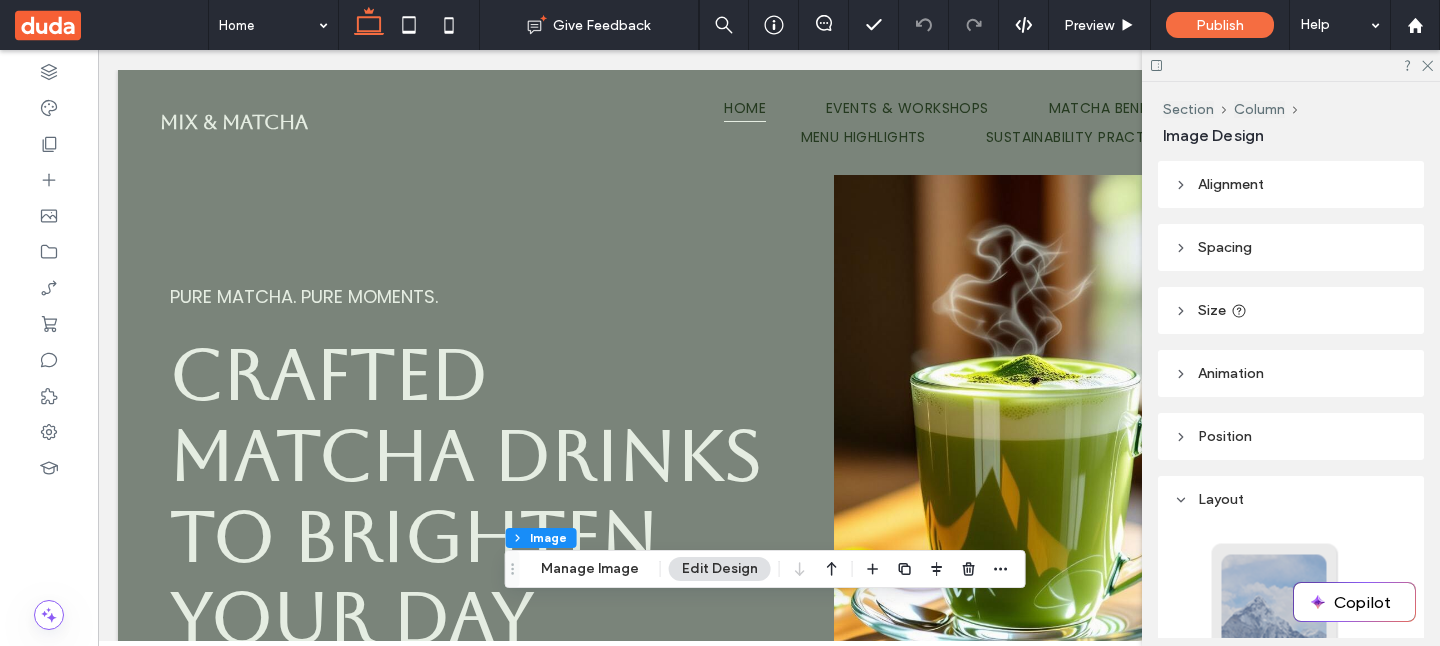 click 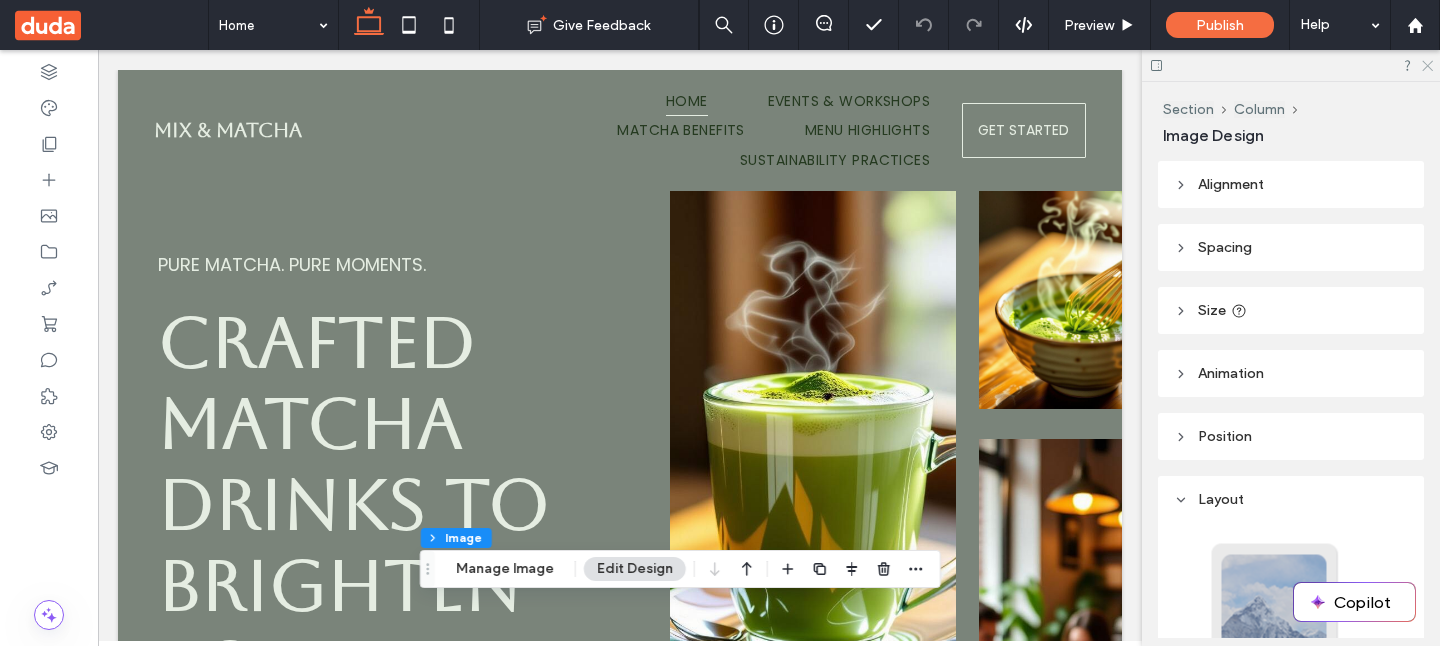click 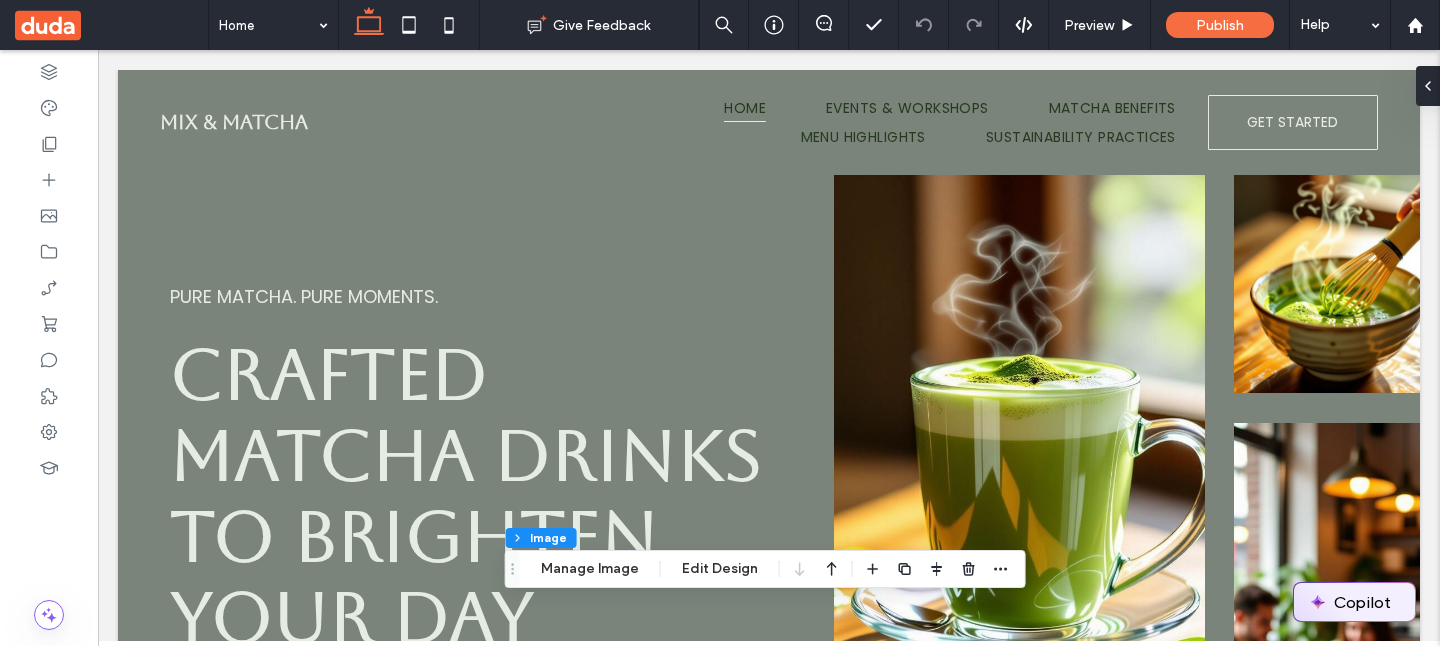 click on "Copilot" at bounding box center [1354, 602] 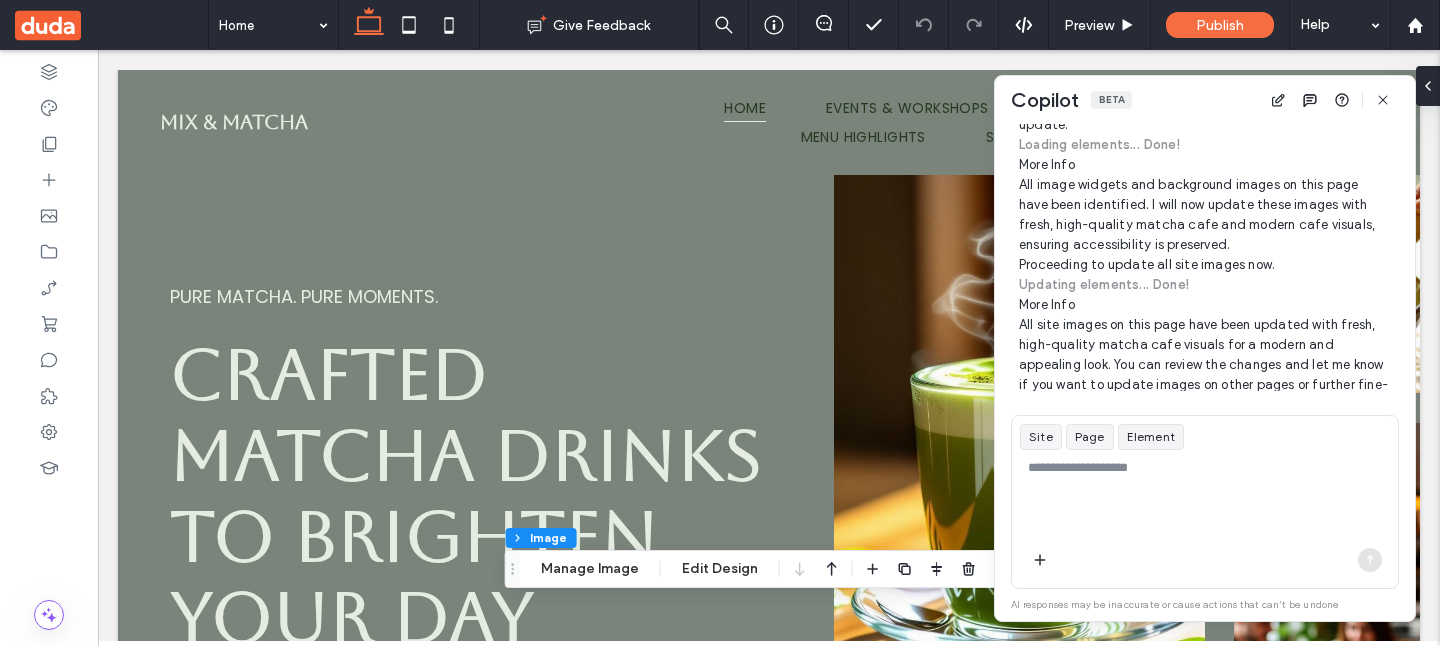 scroll, scrollTop: 702, scrollLeft: 0, axis: vertical 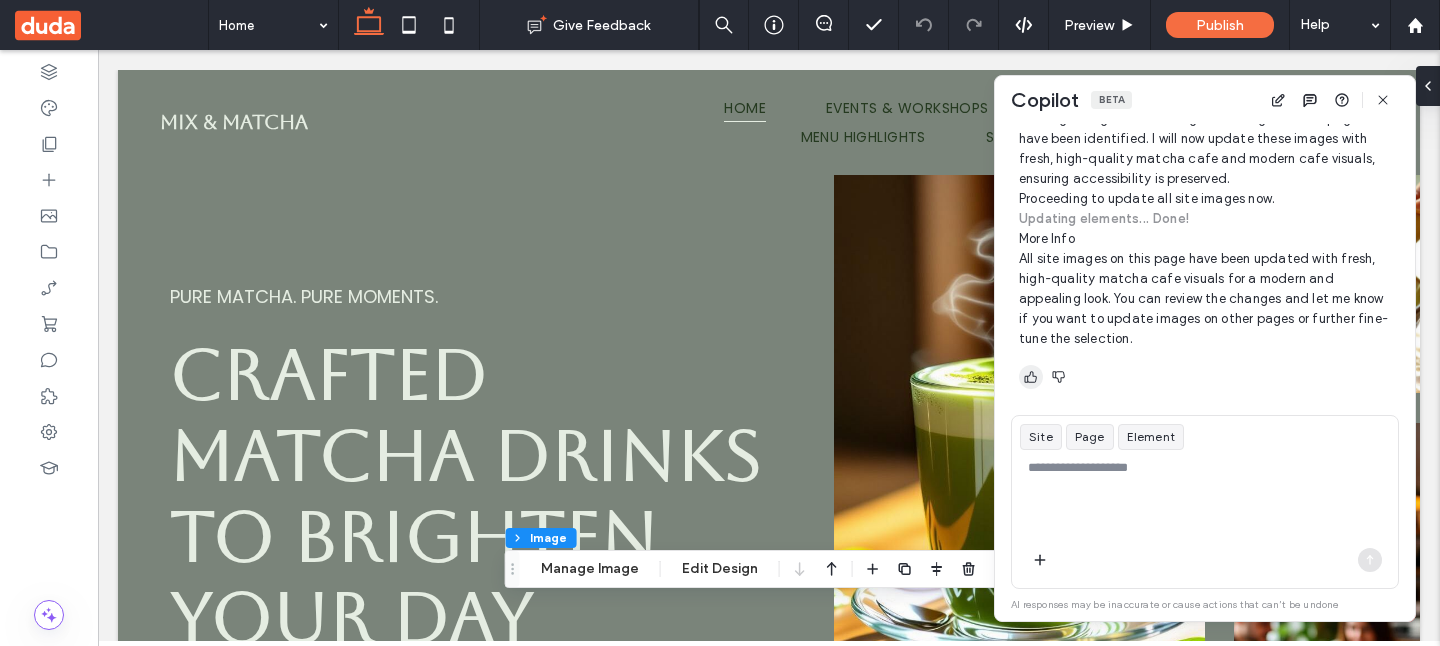click at bounding box center (1031, 377) 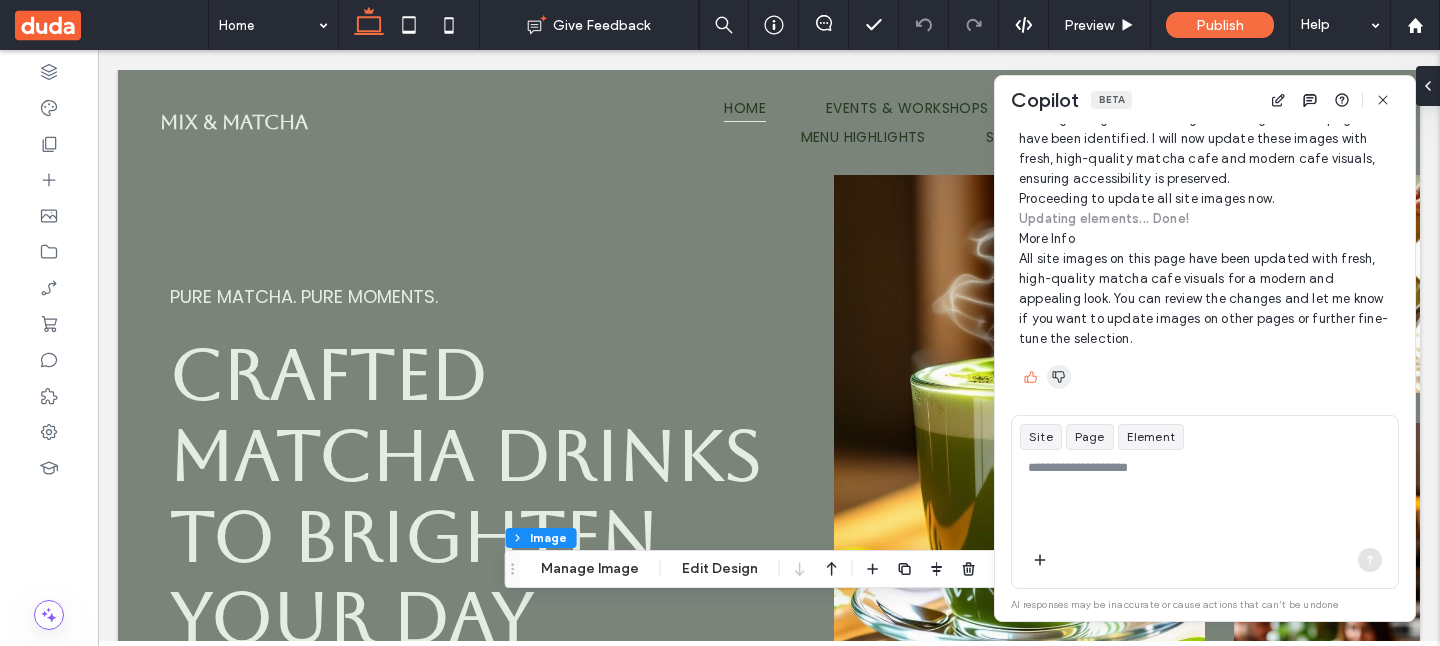 click 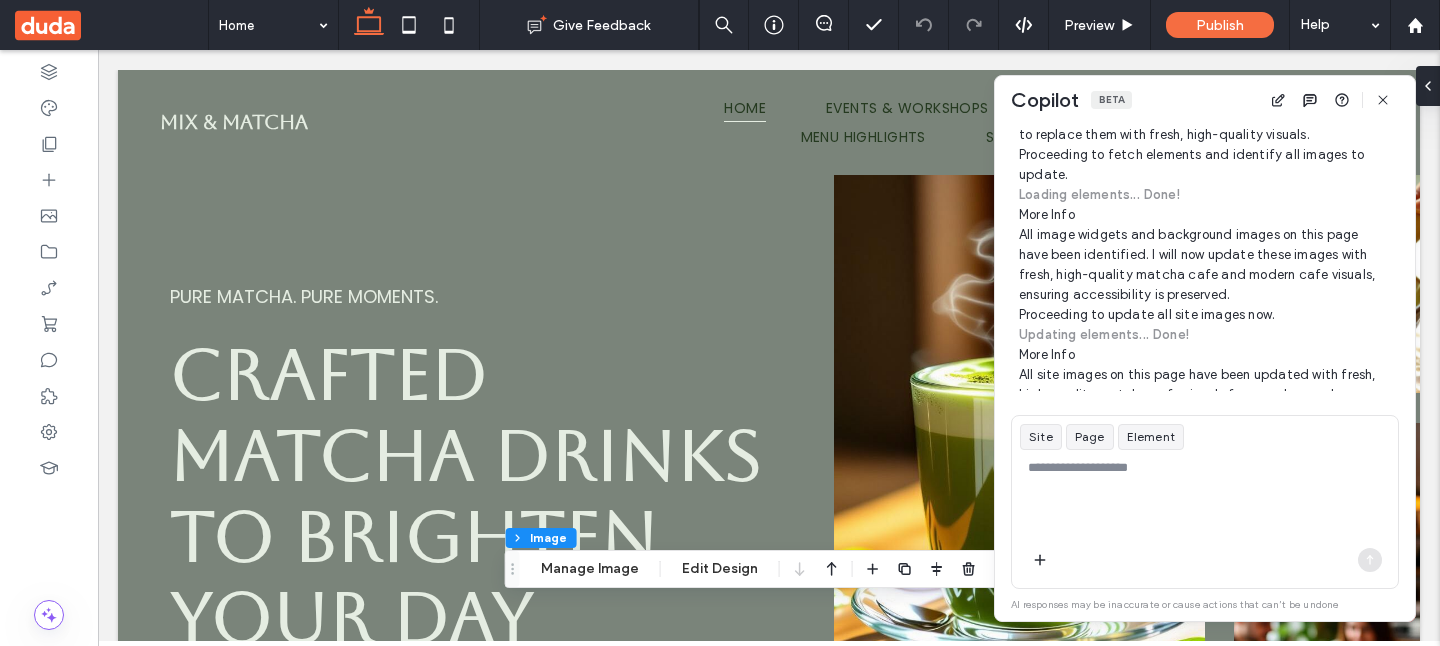 scroll, scrollTop: 702, scrollLeft: 0, axis: vertical 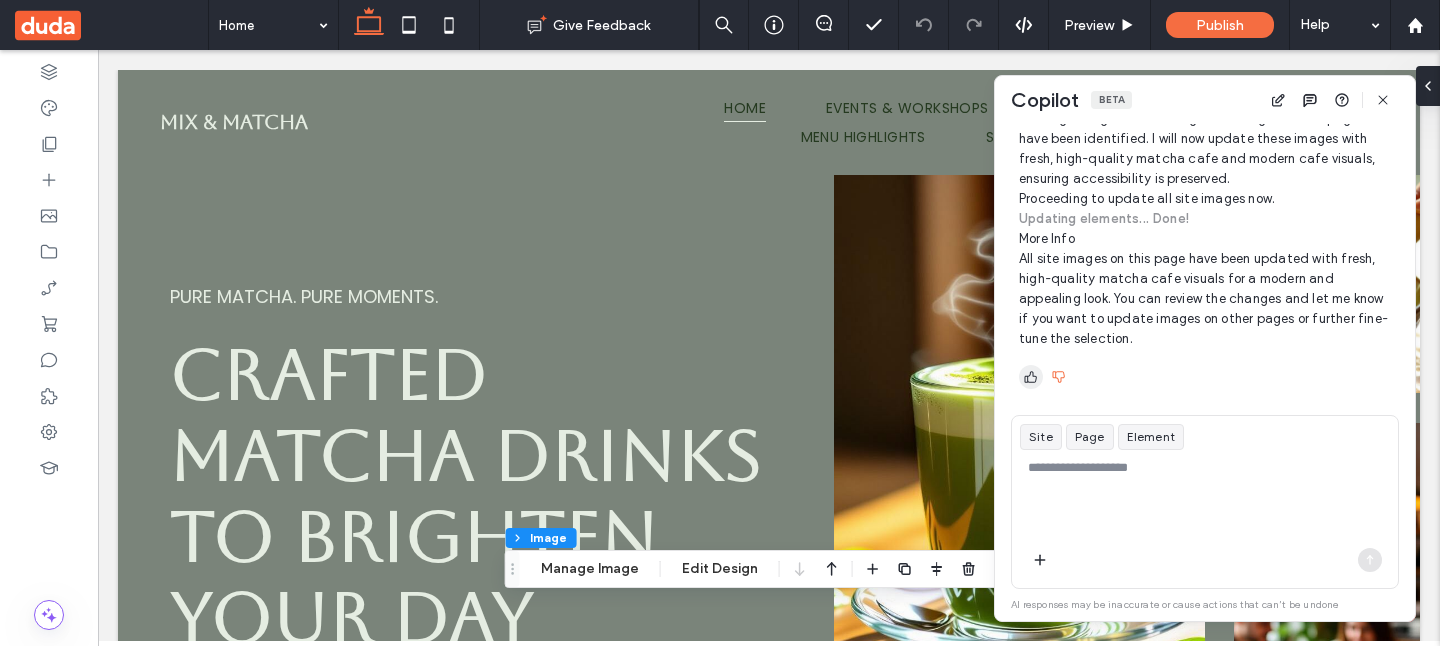click 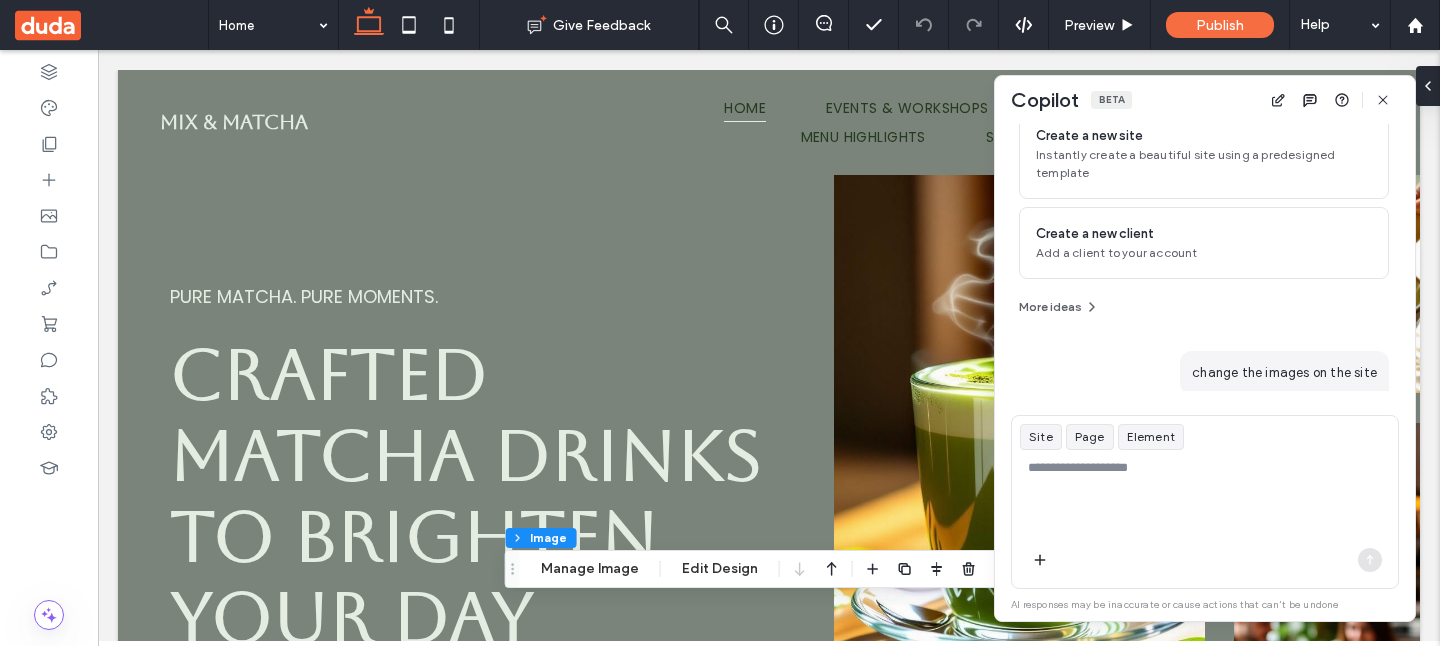 scroll, scrollTop: 226, scrollLeft: 0, axis: vertical 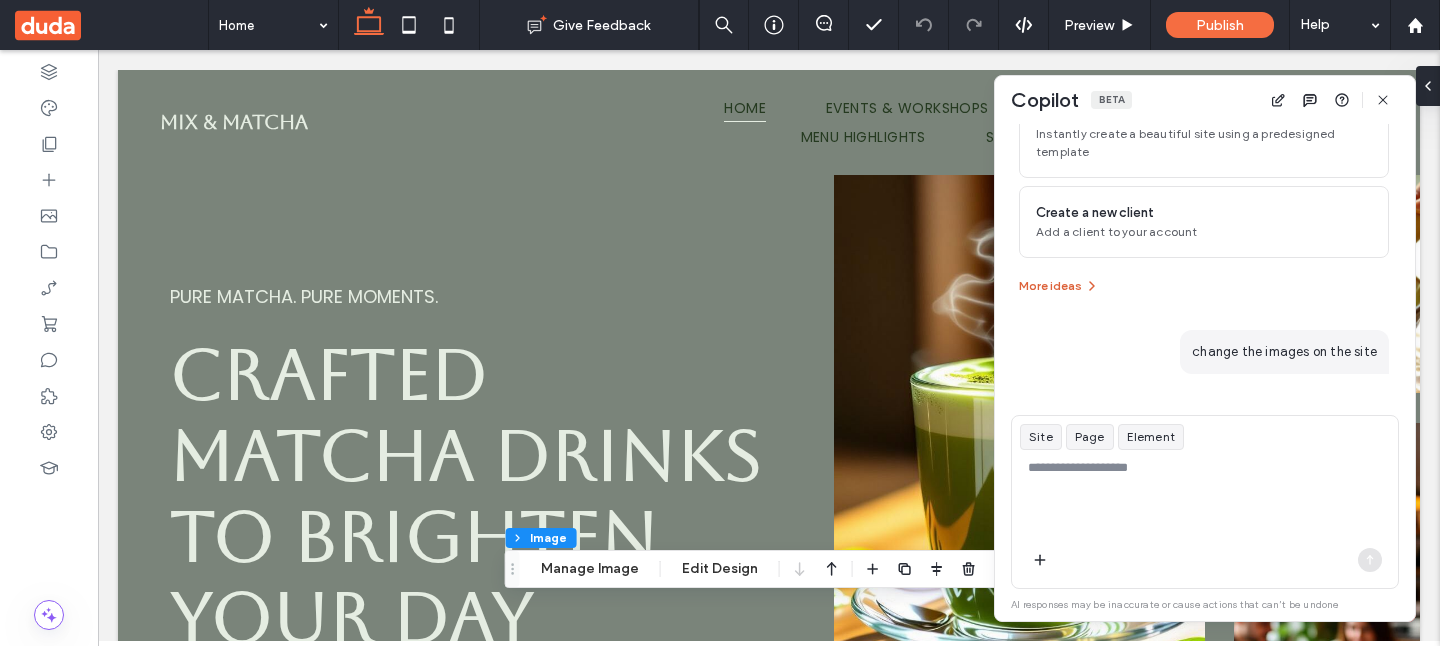 click on "More ideas" at bounding box center [1059, 286] 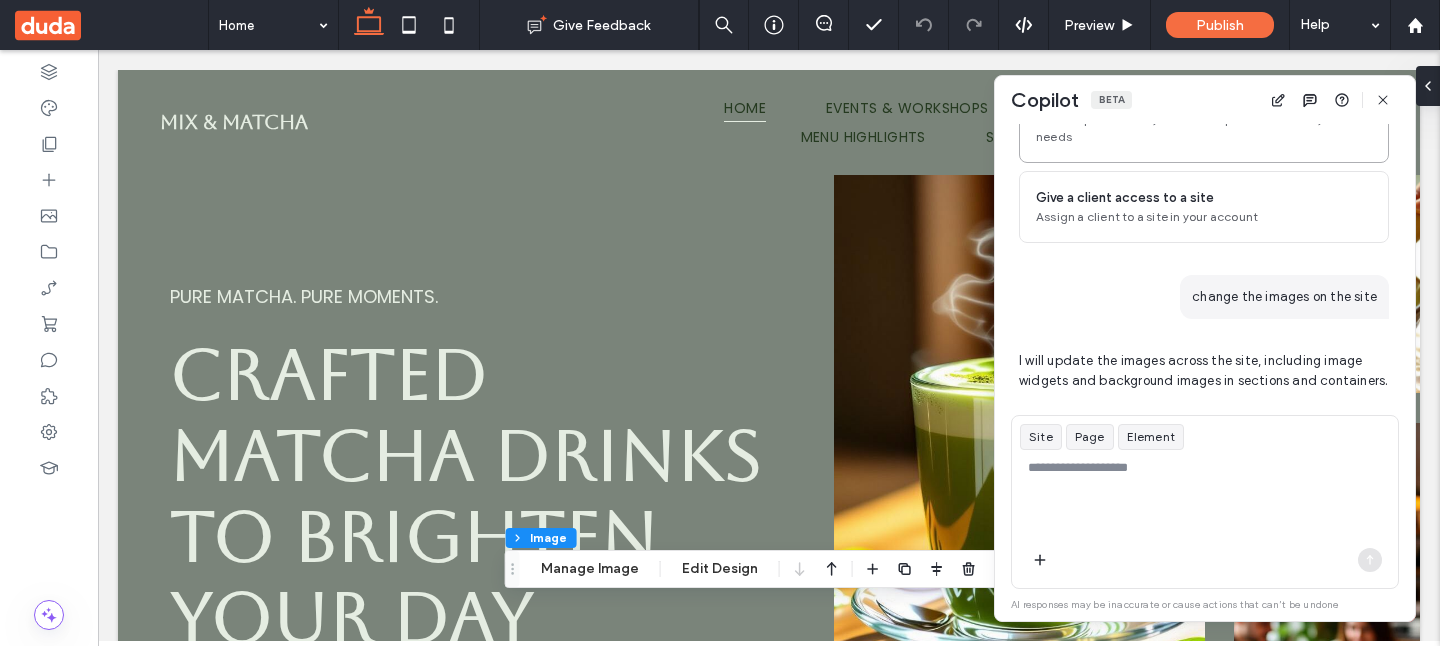 scroll, scrollTop: 415, scrollLeft: 0, axis: vertical 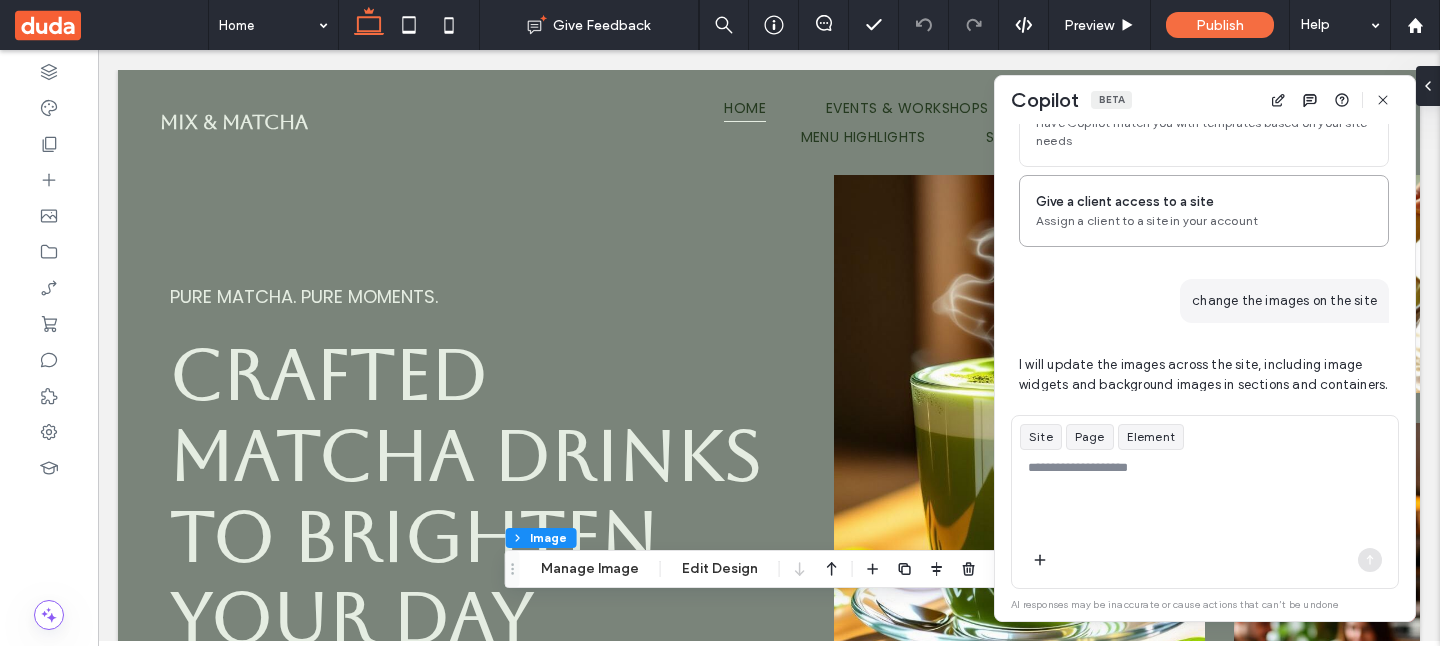 click on "Assign a client to a site in your account" at bounding box center [1204, 221] 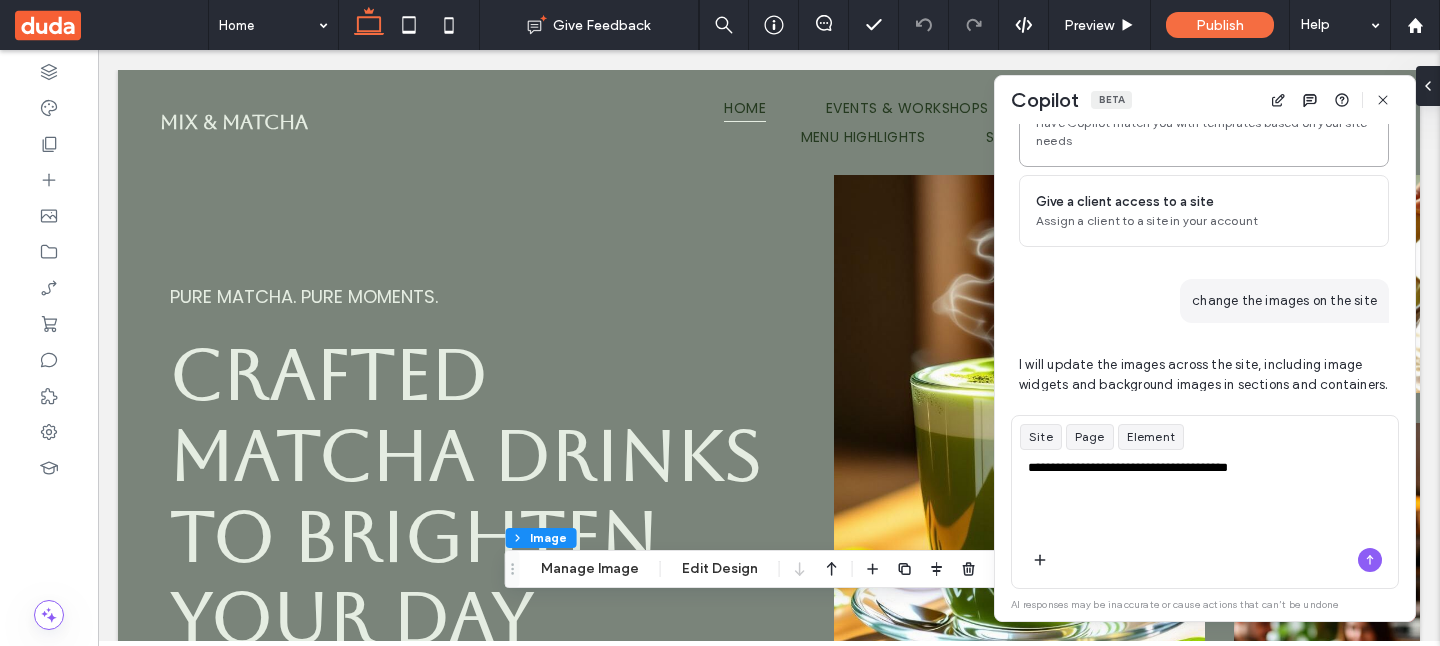 click on "Have Copilot match you with templates based on your site needs" at bounding box center (1204, 132) 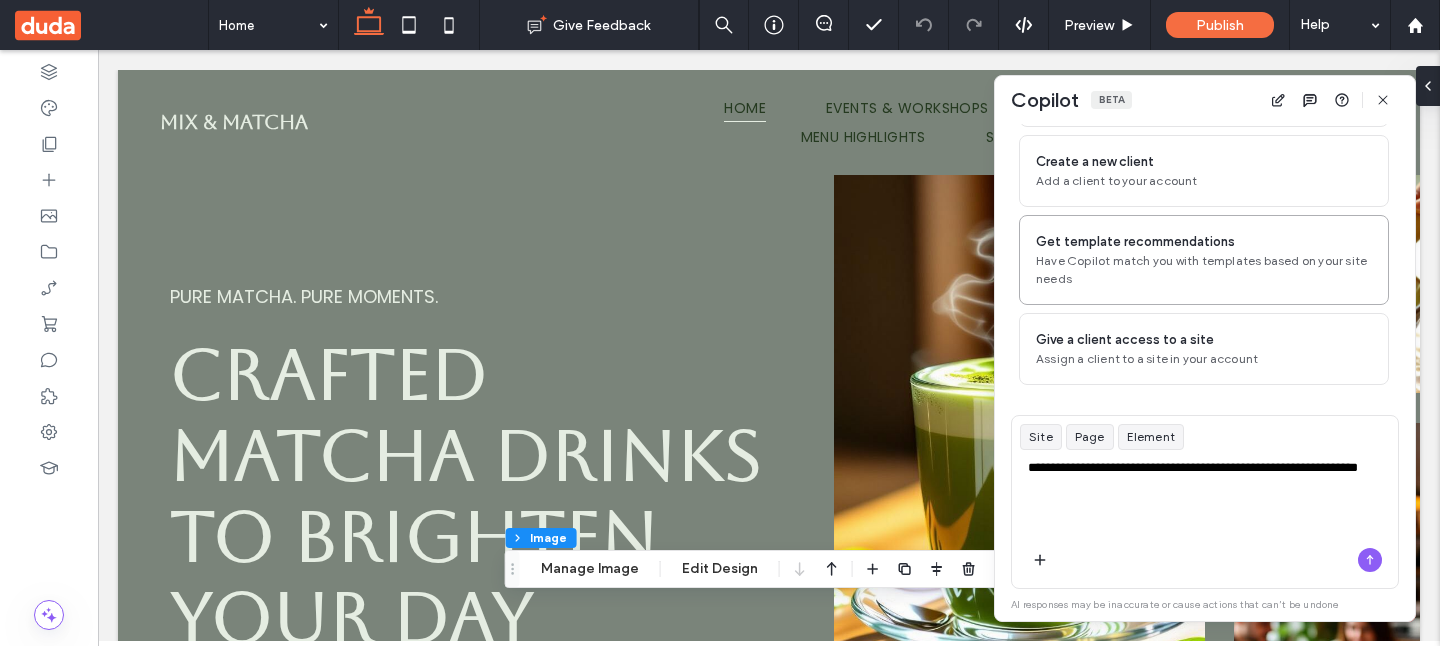 scroll, scrollTop: 219, scrollLeft: 0, axis: vertical 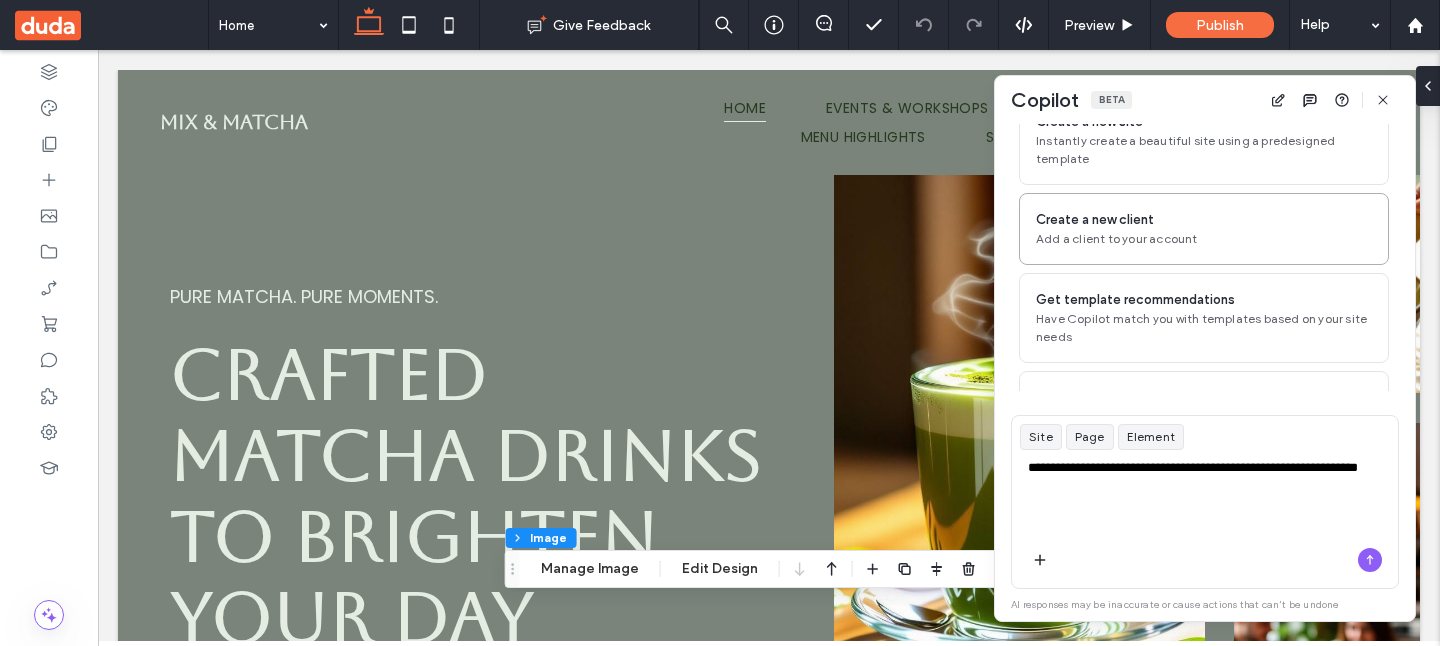 click on "Create a new client" at bounding box center (1095, 220) 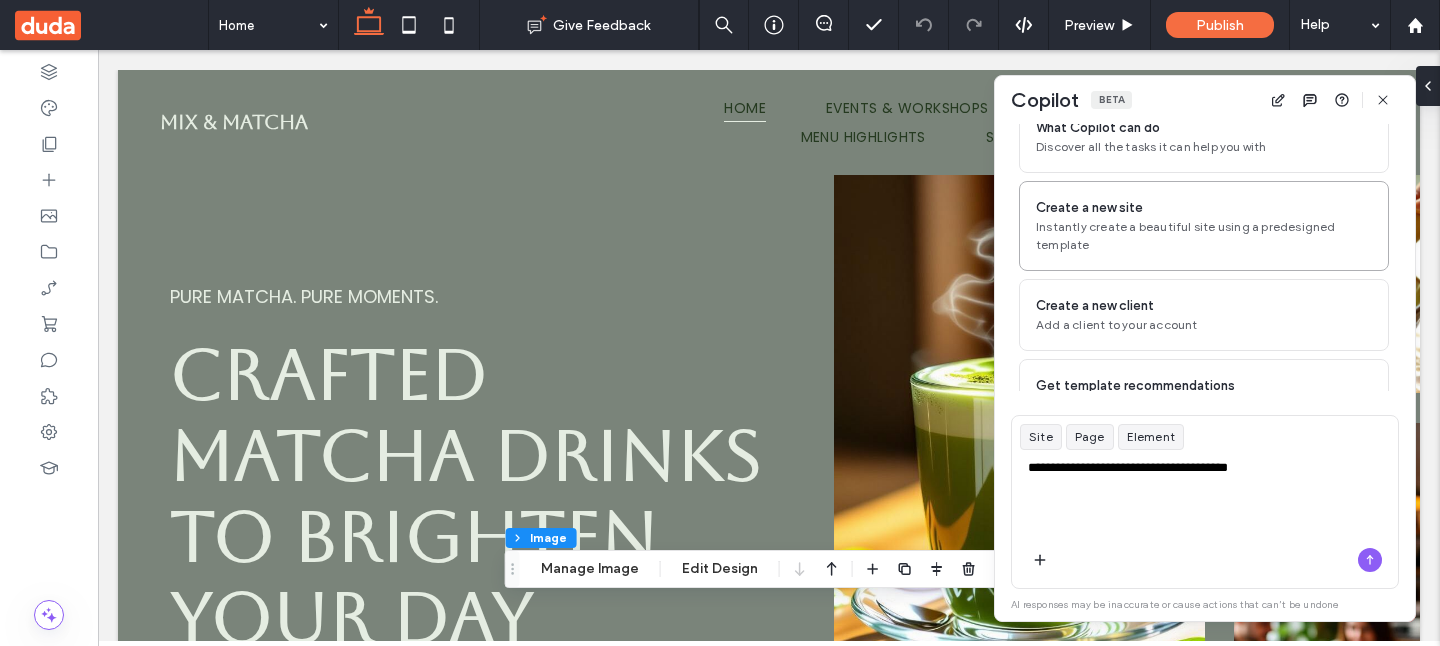 click on "Instantly create a beautiful site using a predesigned template" at bounding box center [1204, 236] 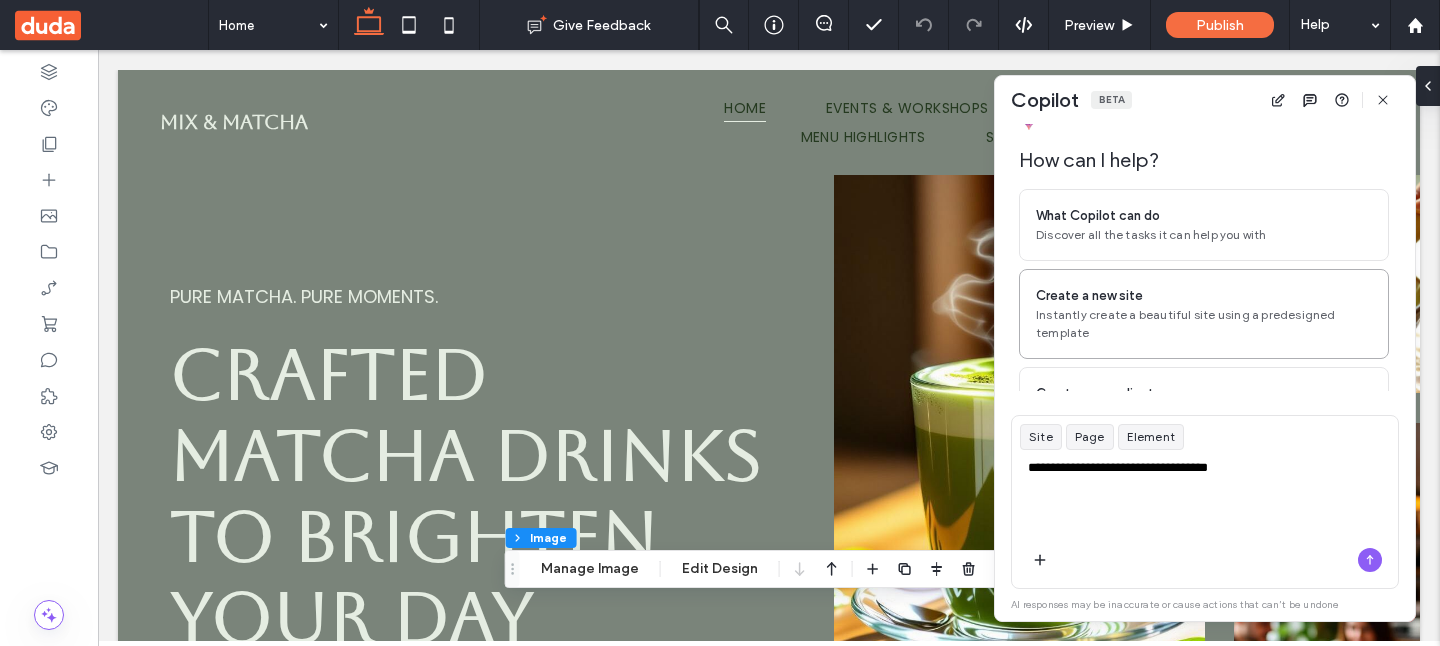 scroll, scrollTop: 35, scrollLeft: 0, axis: vertical 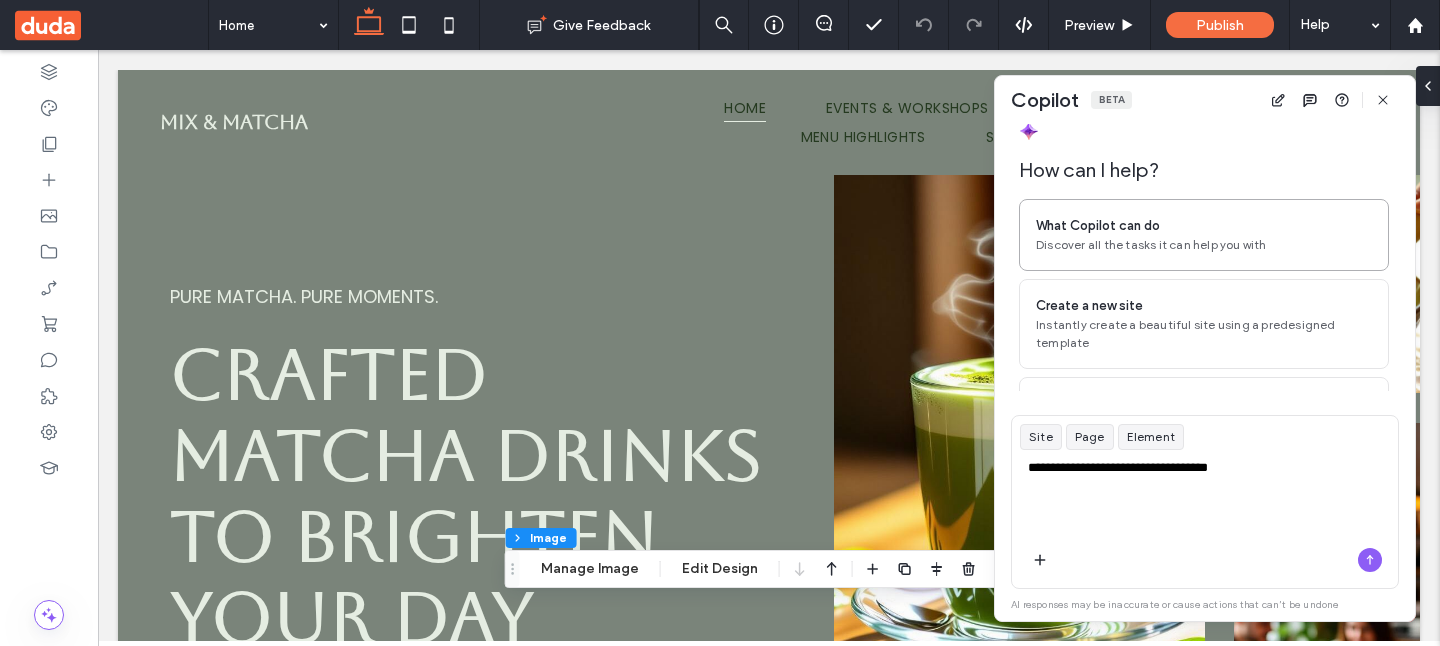 click on "Discover all the tasks it can help you with" at bounding box center (1204, 245) 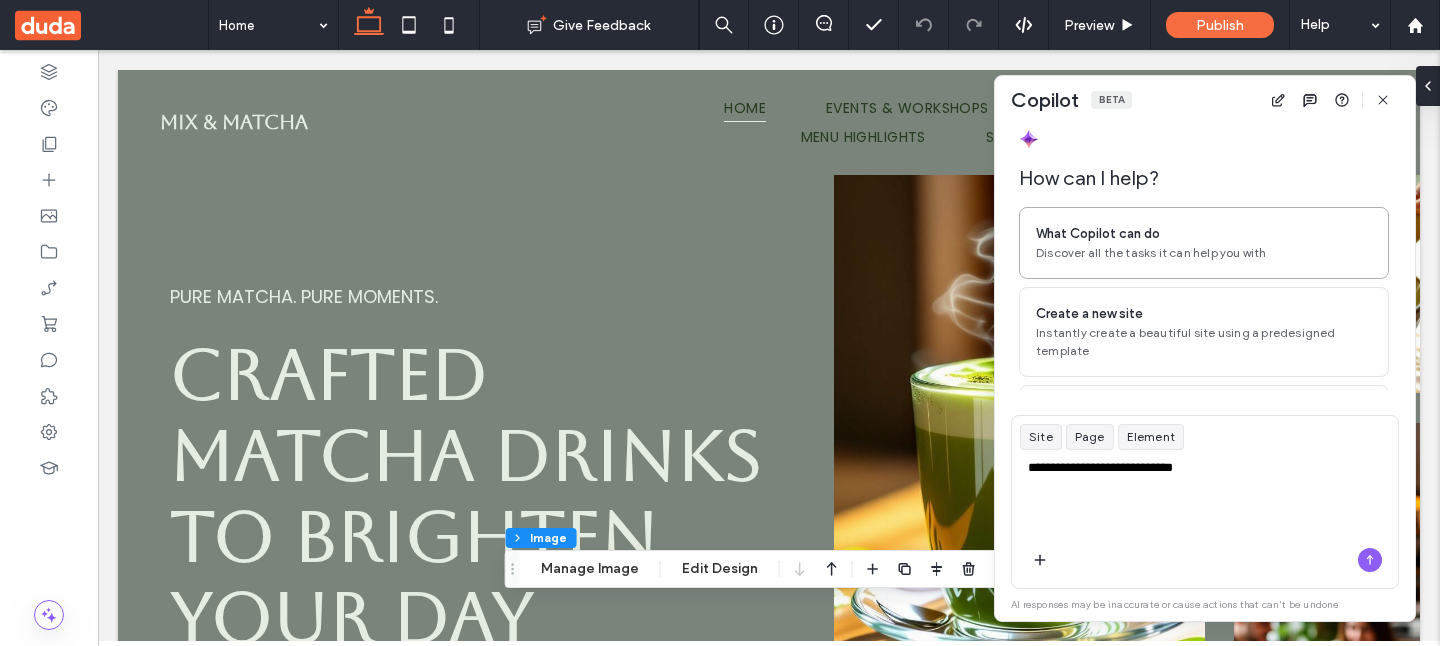 scroll, scrollTop: 29, scrollLeft: 0, axis: vertical 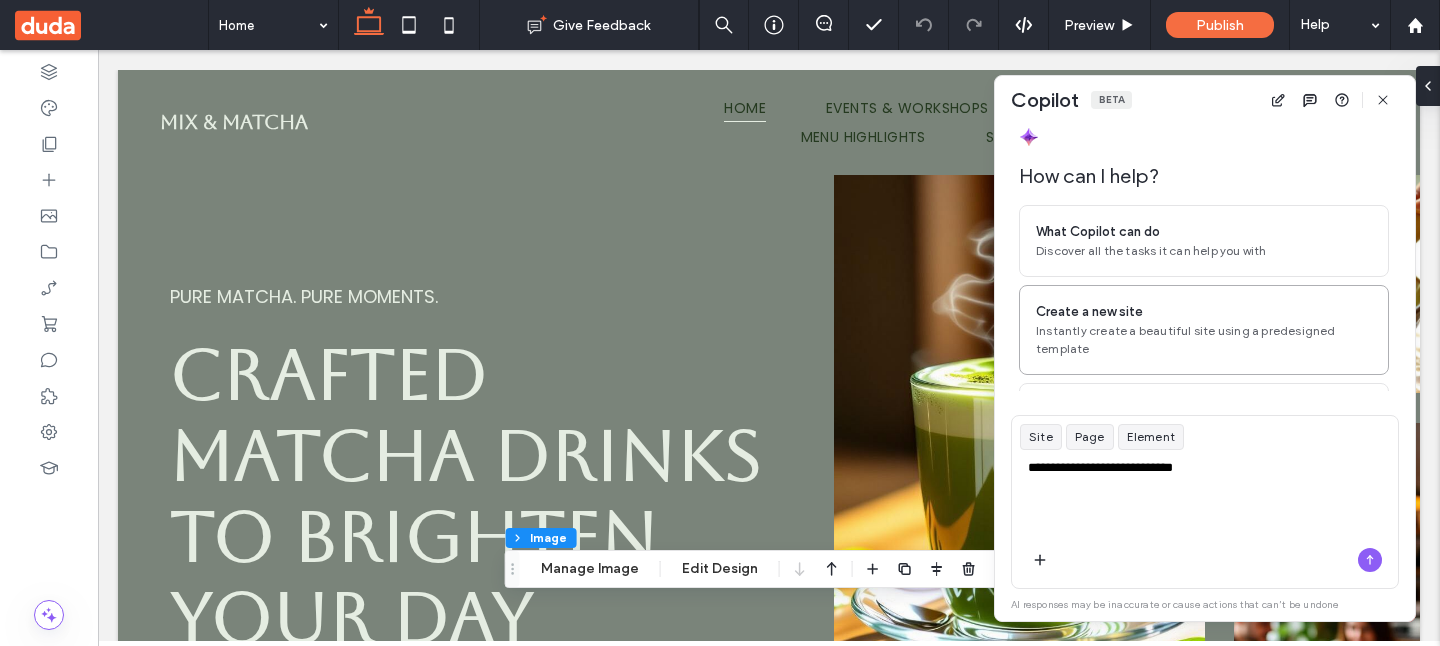 click on "Instantly create a beautiful site using a predesigned template" at bounding box center [1204, 340] 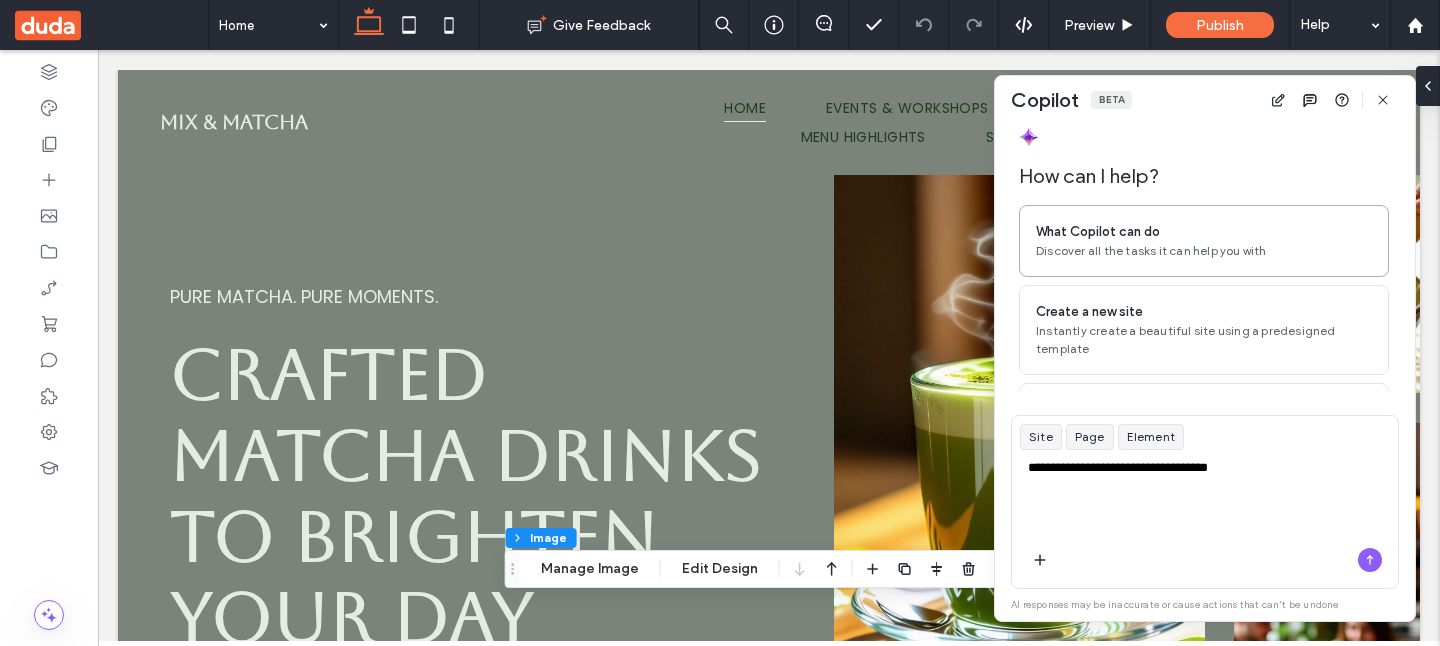click on "What Copilot can do" at bounding box center (1098, 232) 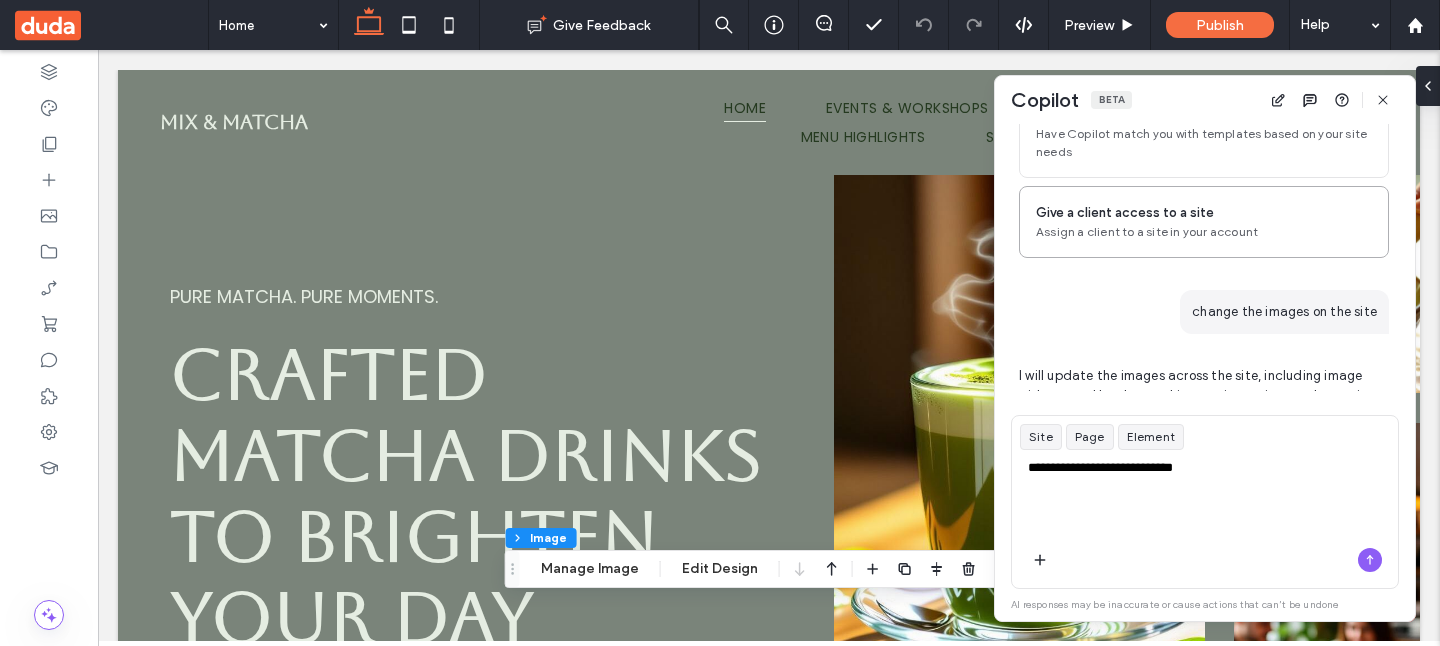 click on "Give a client access to a site" at bounding box center (1125, 213) 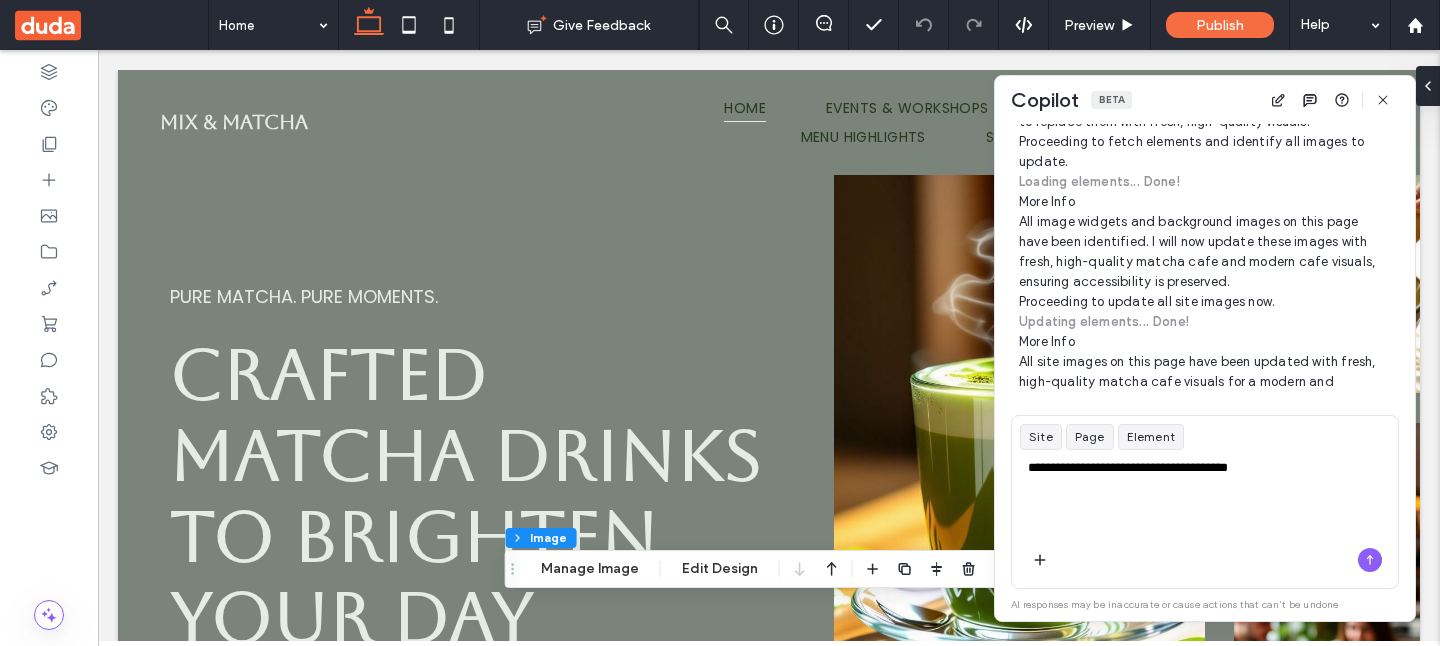 scroll, scrollTop: 840, scrollLeft: 0, axis: vertical 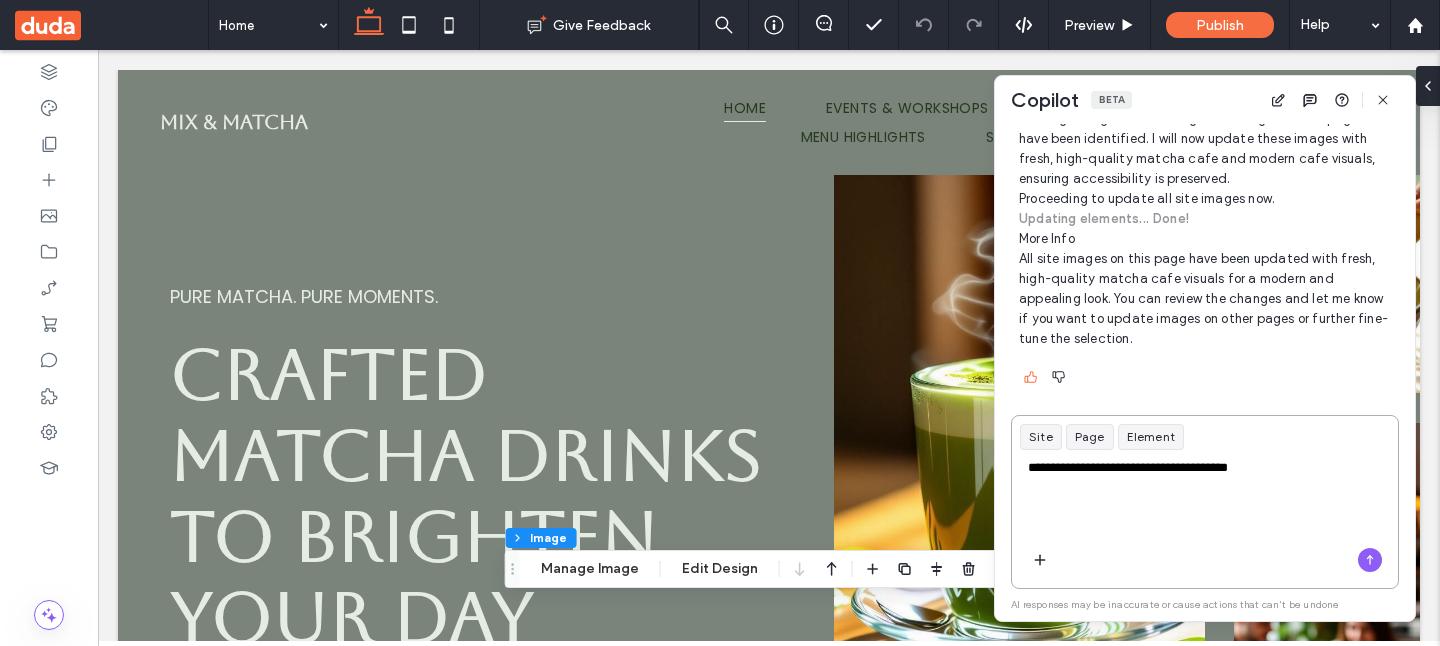 click on "**********" at bounding box center [1205, 497] 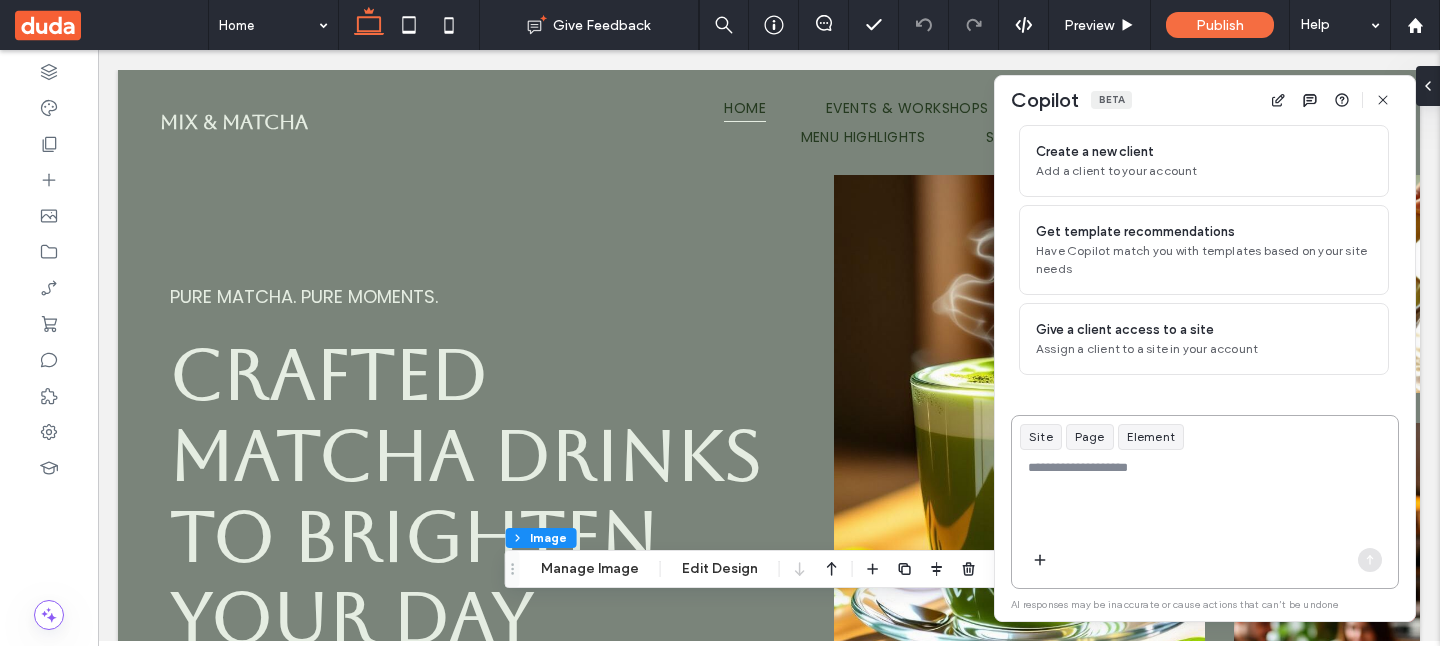 scroll, scrollTop: 0, scrollLeft: 0, axis: both 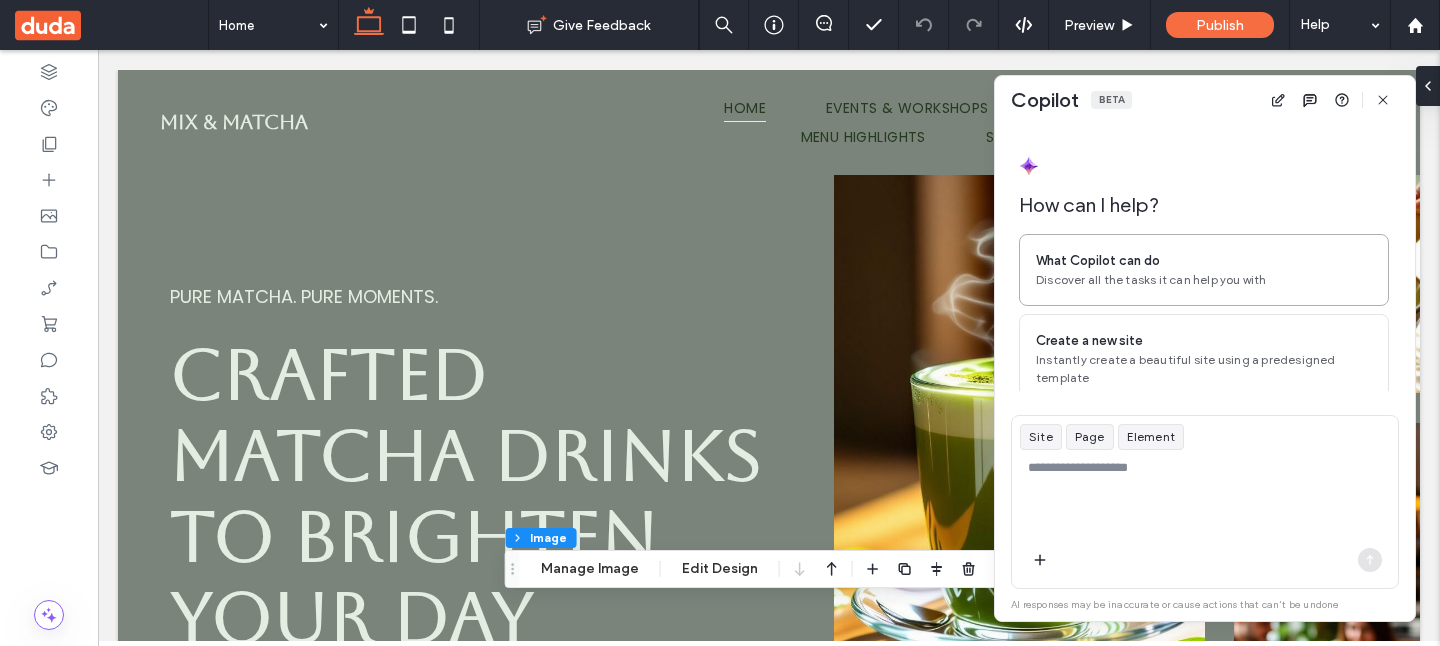 click on "What Copilot can do" at bounding box center (1098, 261) 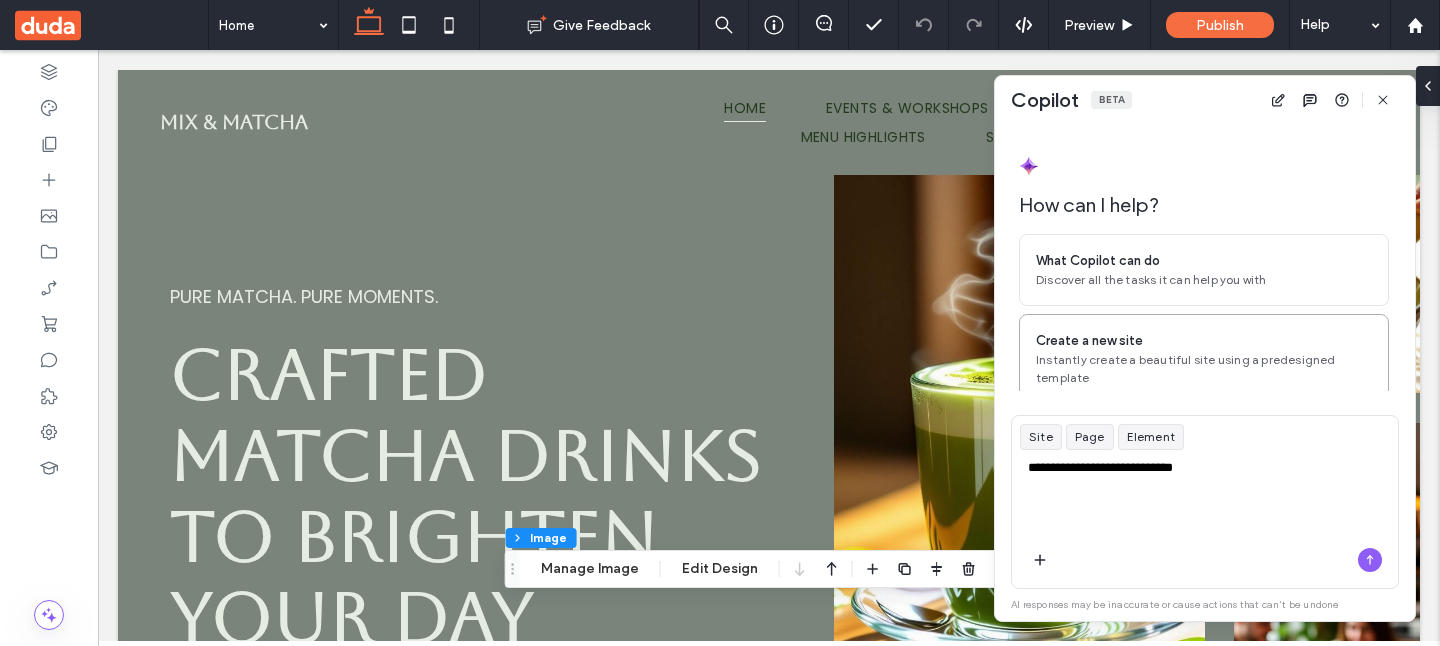 click on "Create a new site Instantly create a beautiful site using a predesigned template" at bounding box center [1204, 359] 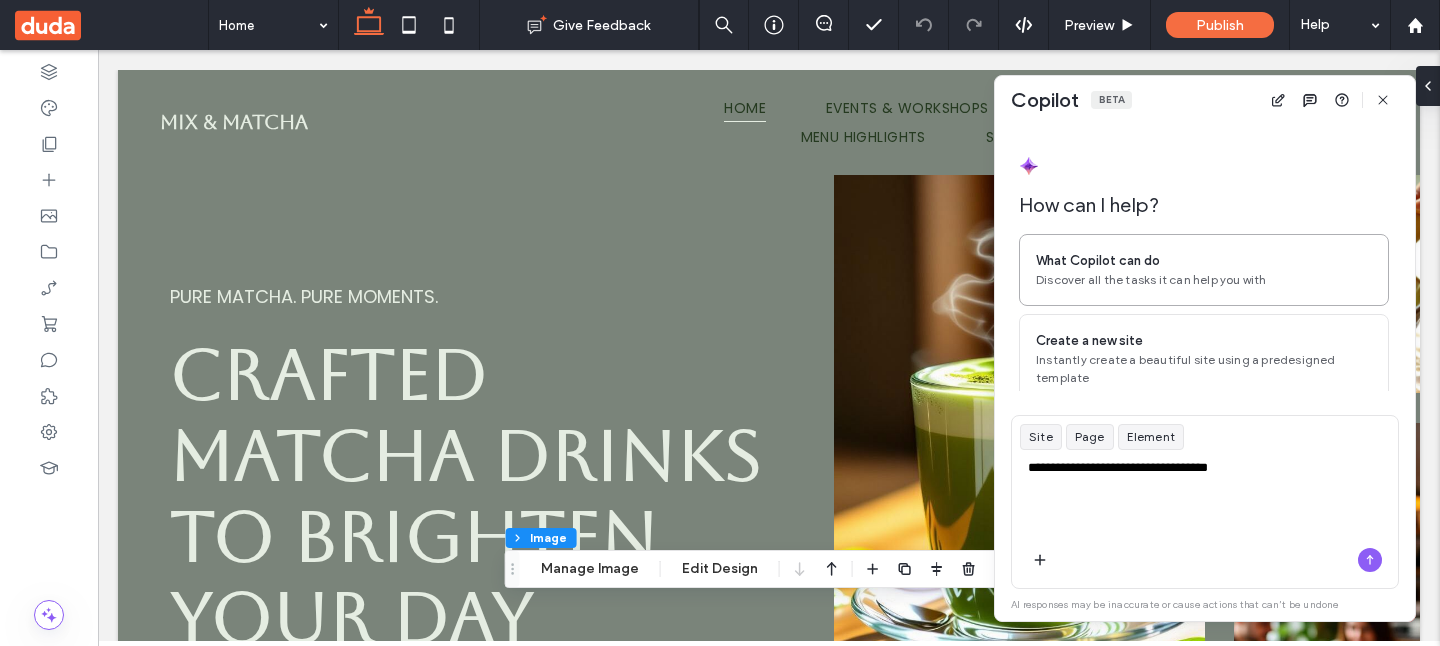 click on "What Copilot can do" at bounding box center [1098, 261] 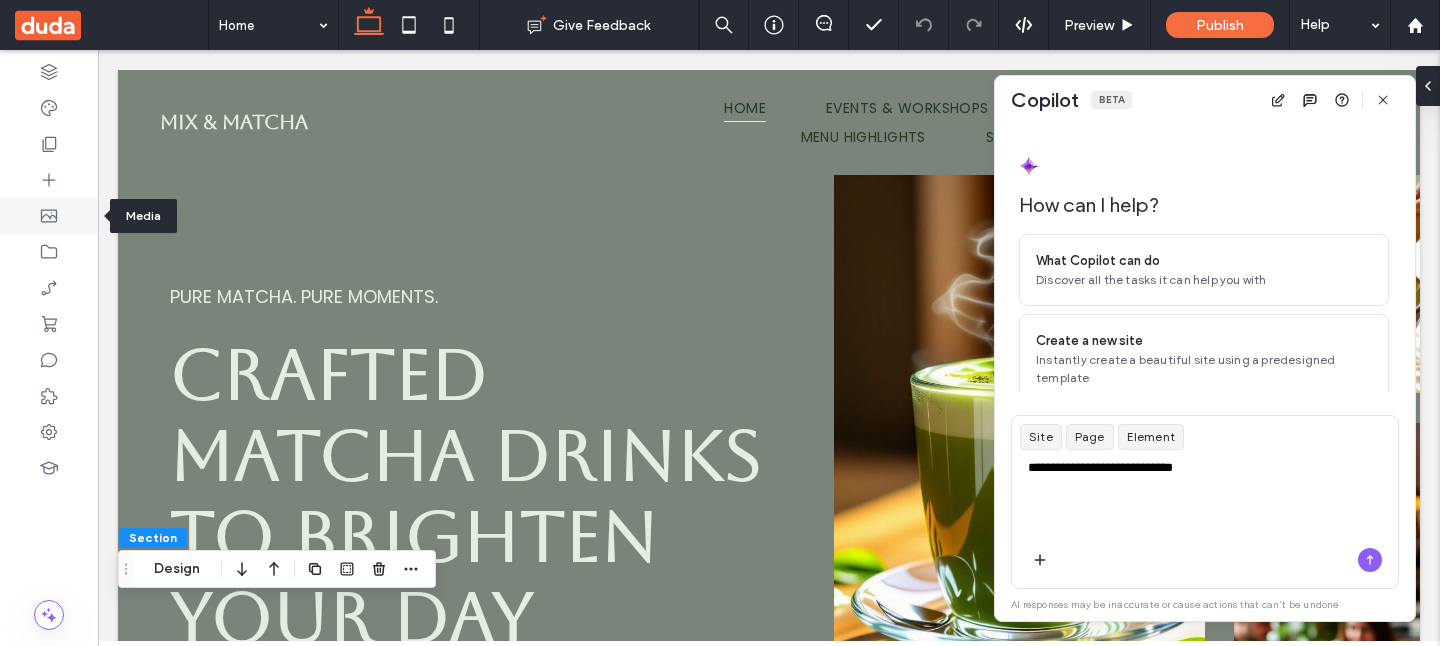 click 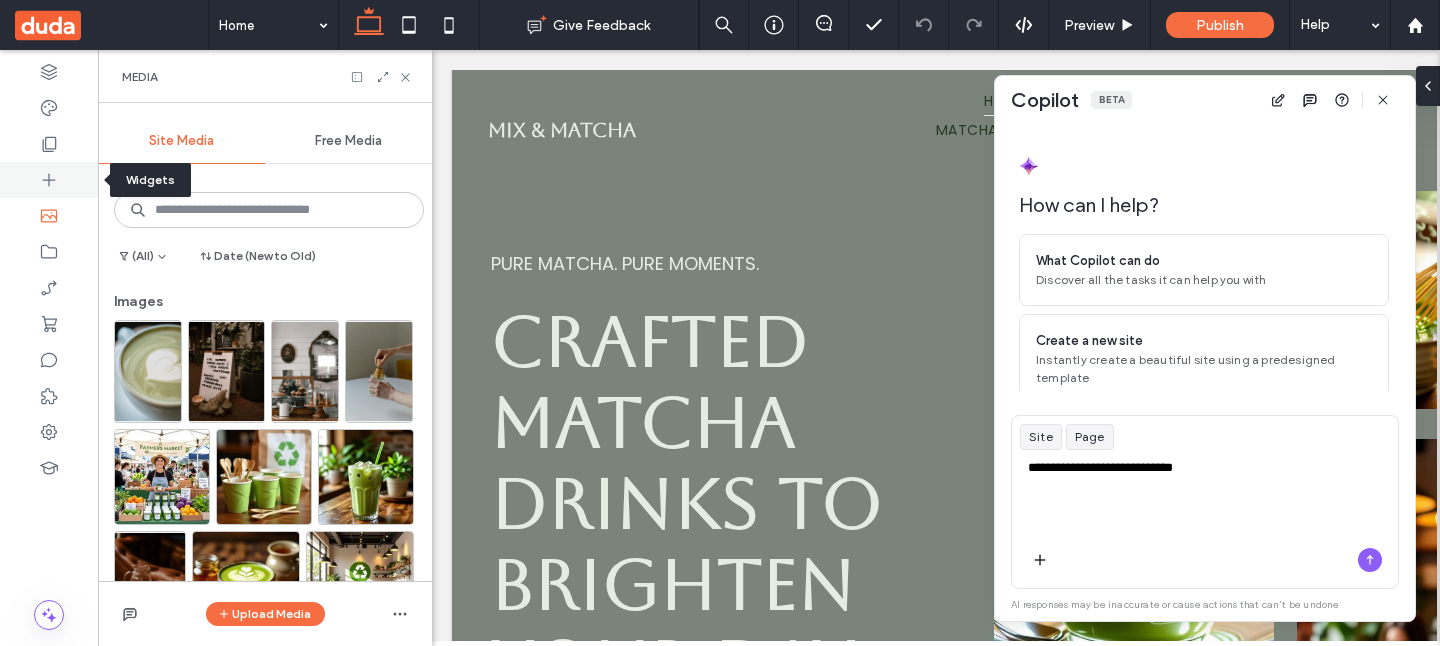 click at bounding box center [49, 180] 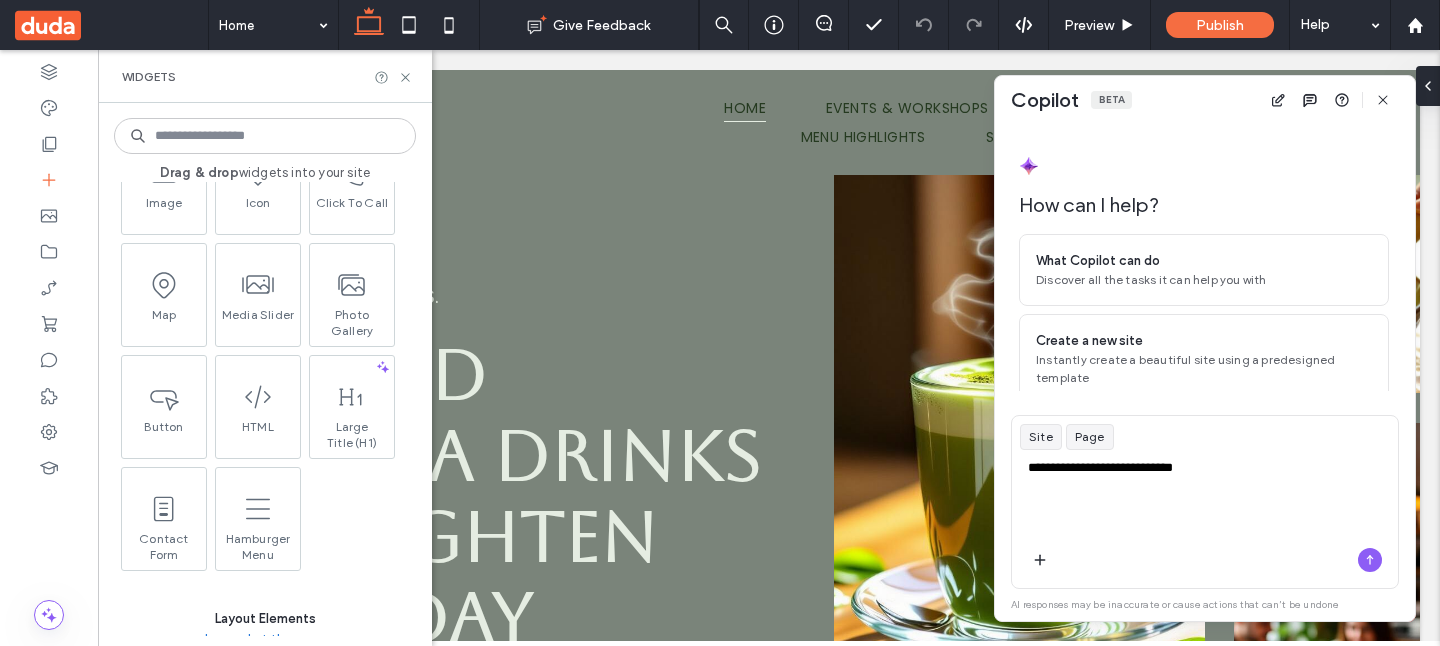 scroll, scrollTop: 400, scrollLeft: 0, axis: vertical 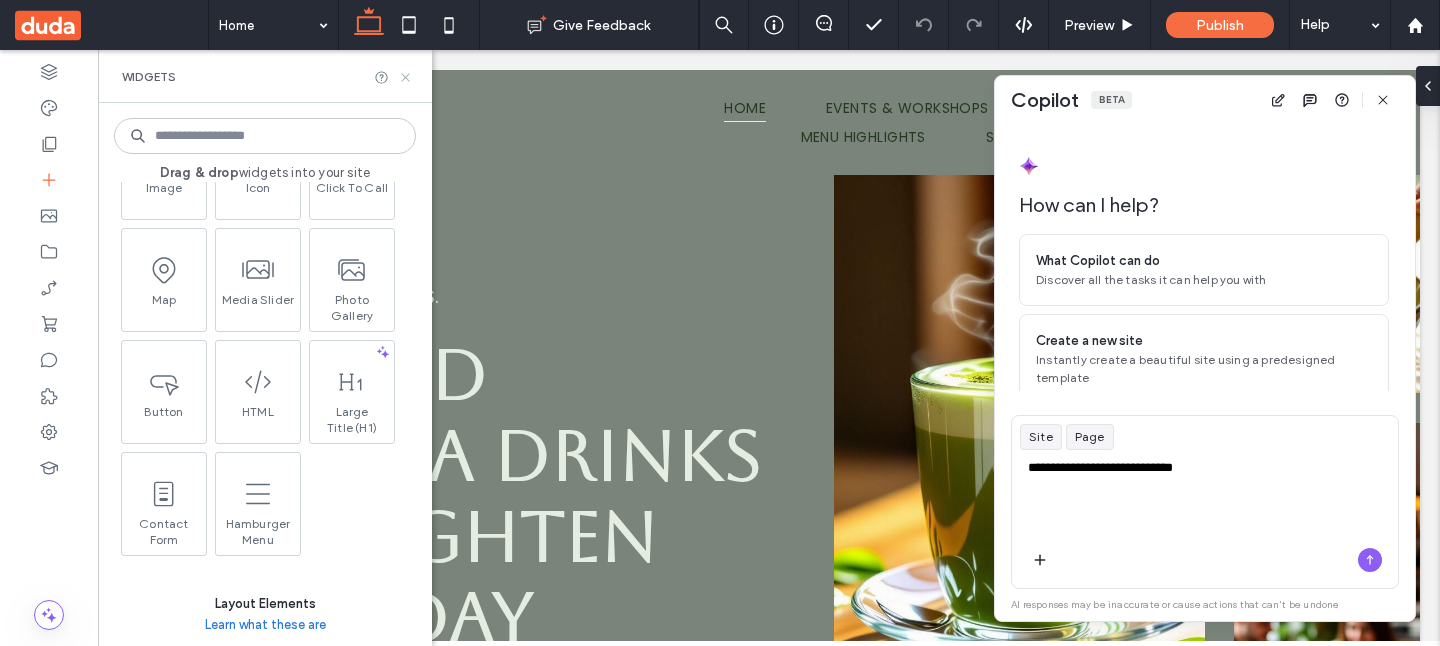 click 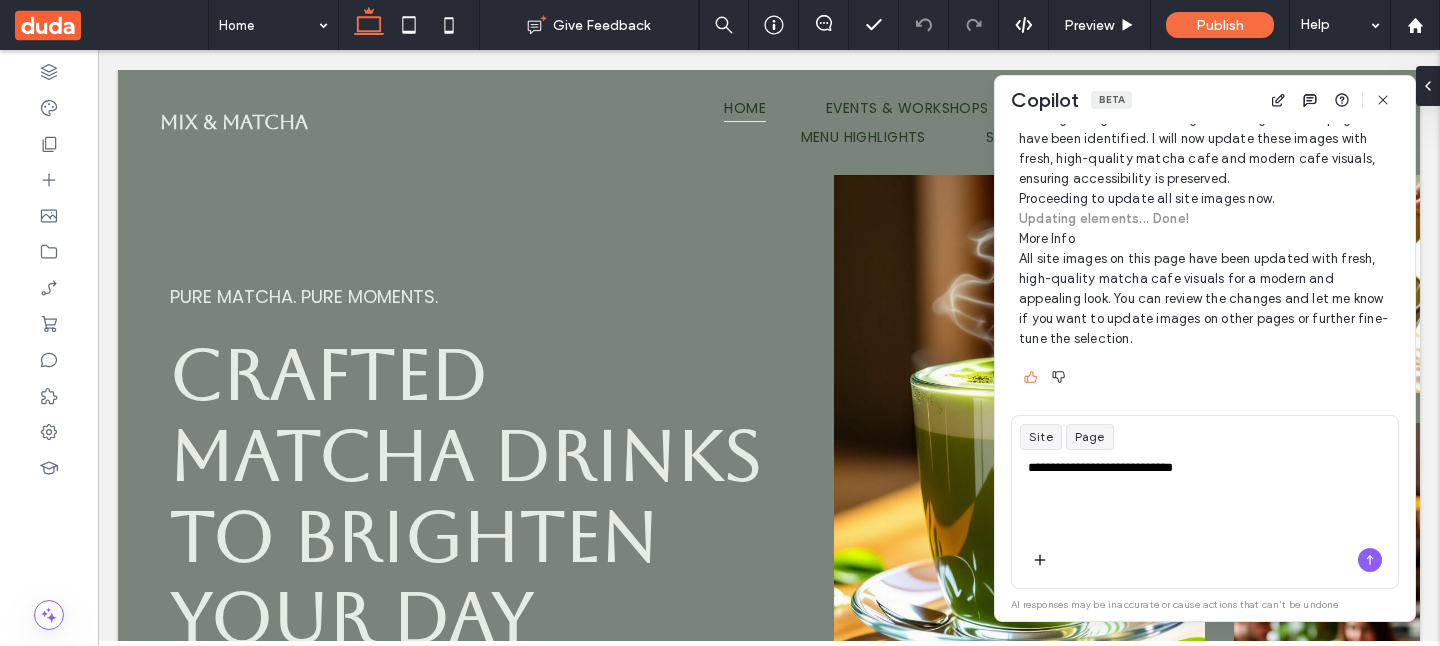 scroll, scrollTop: 0, scrollLeft: 0, axis: both 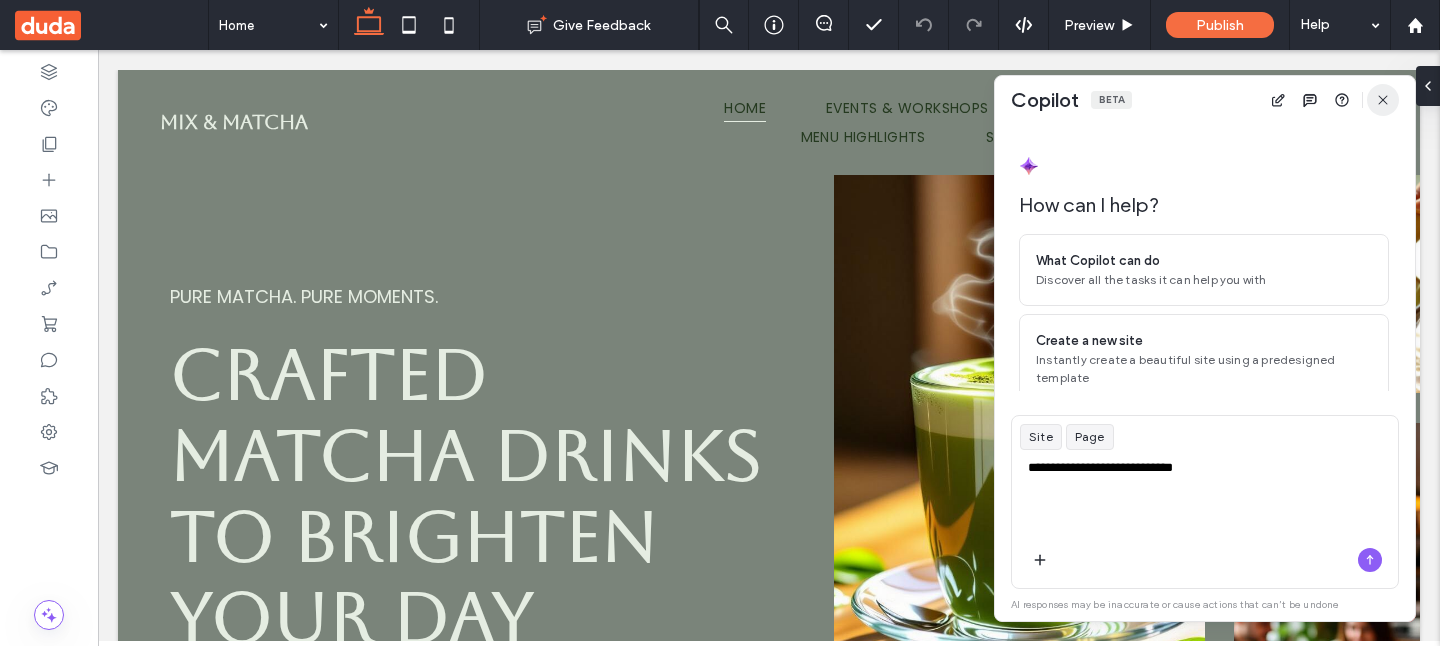 click 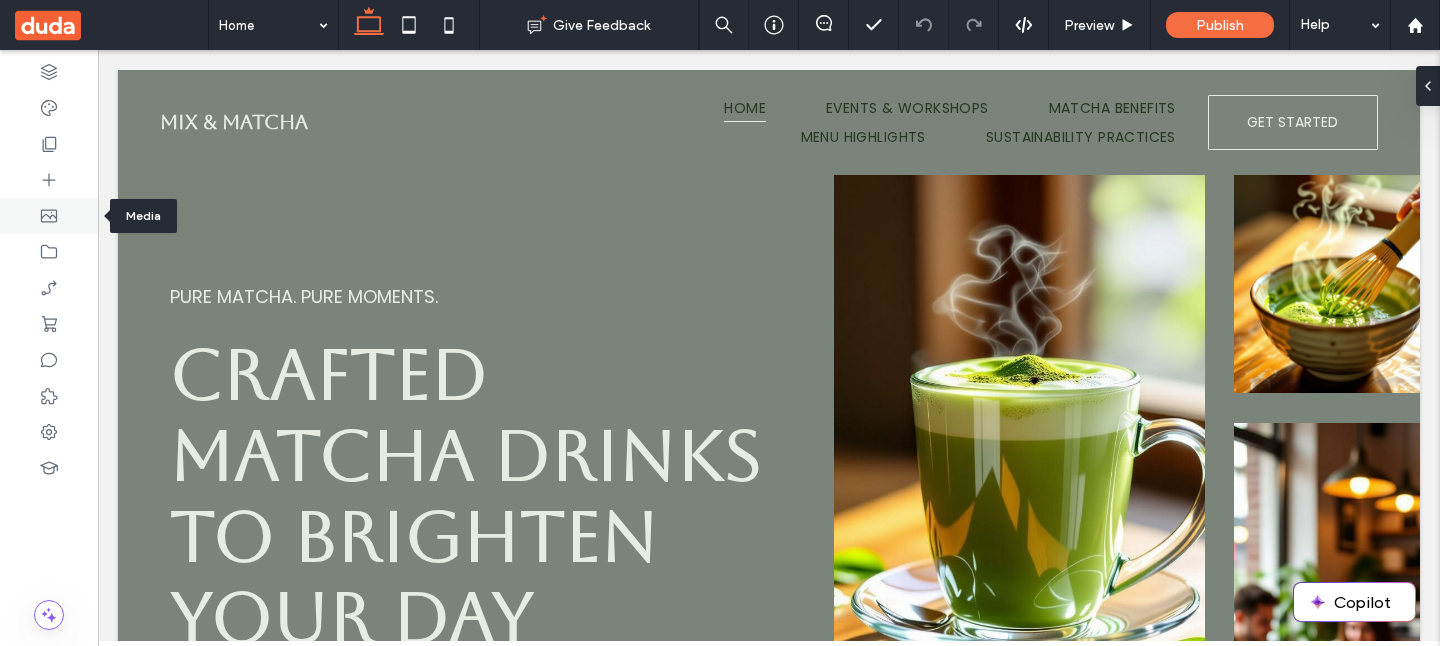click 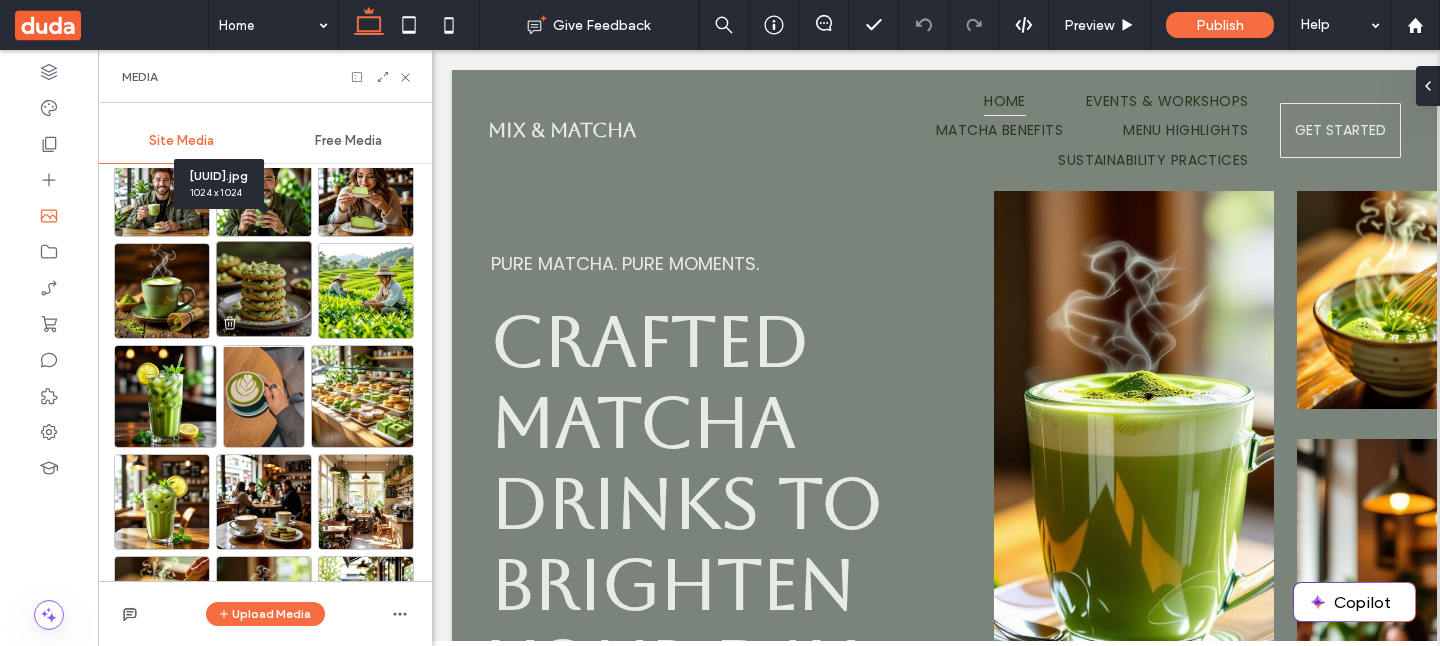 scroll, scrollTop: 2425, scrollLeft: 0, axis: vertical 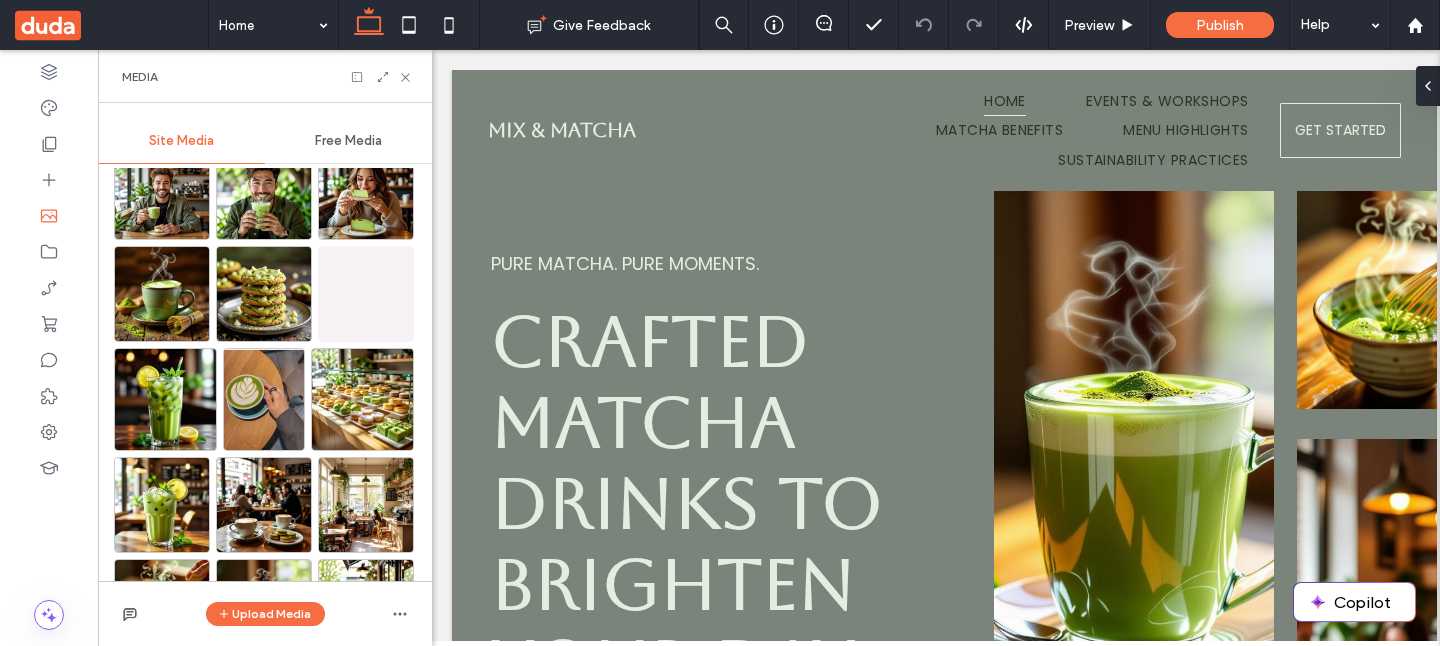 drag, startPoint x: 366, startPoint y: 295, endPoint x: 293, endPoint y: 345, distance: 88.481636 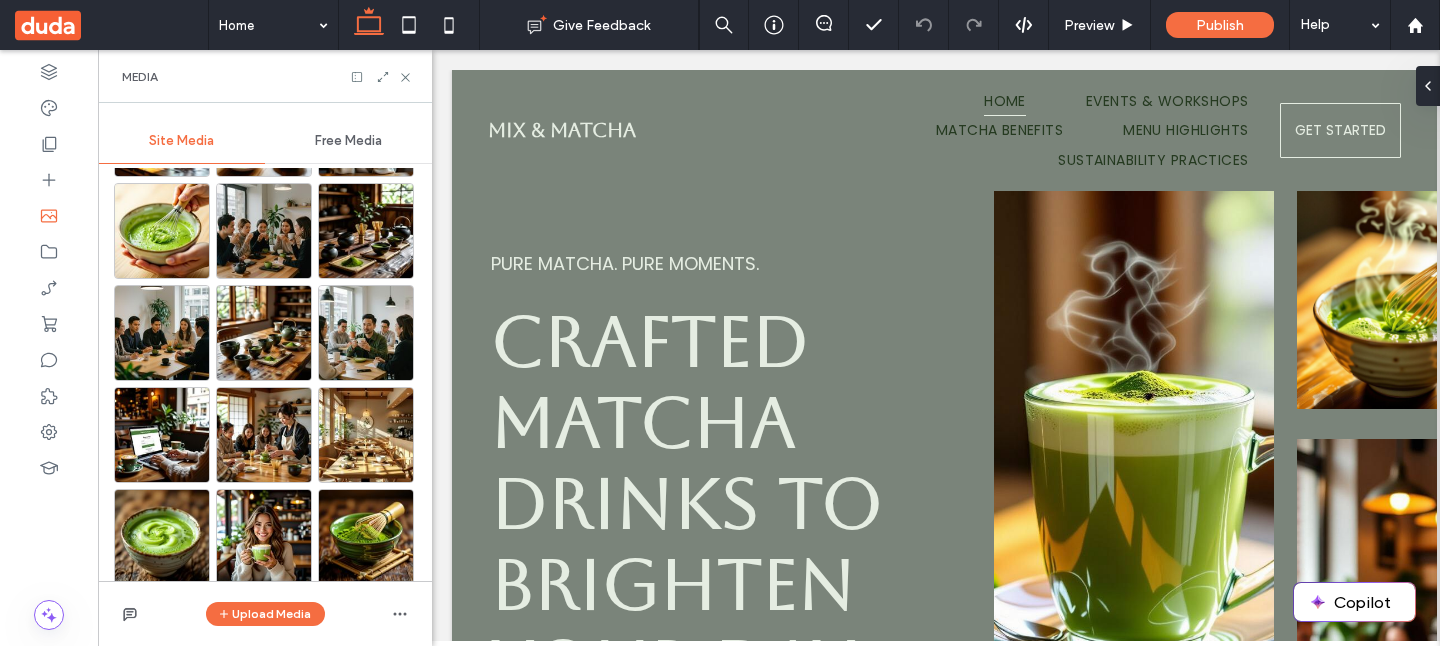 scroll, scrollTop: 409, scrollLeft: 0, axis: vertical 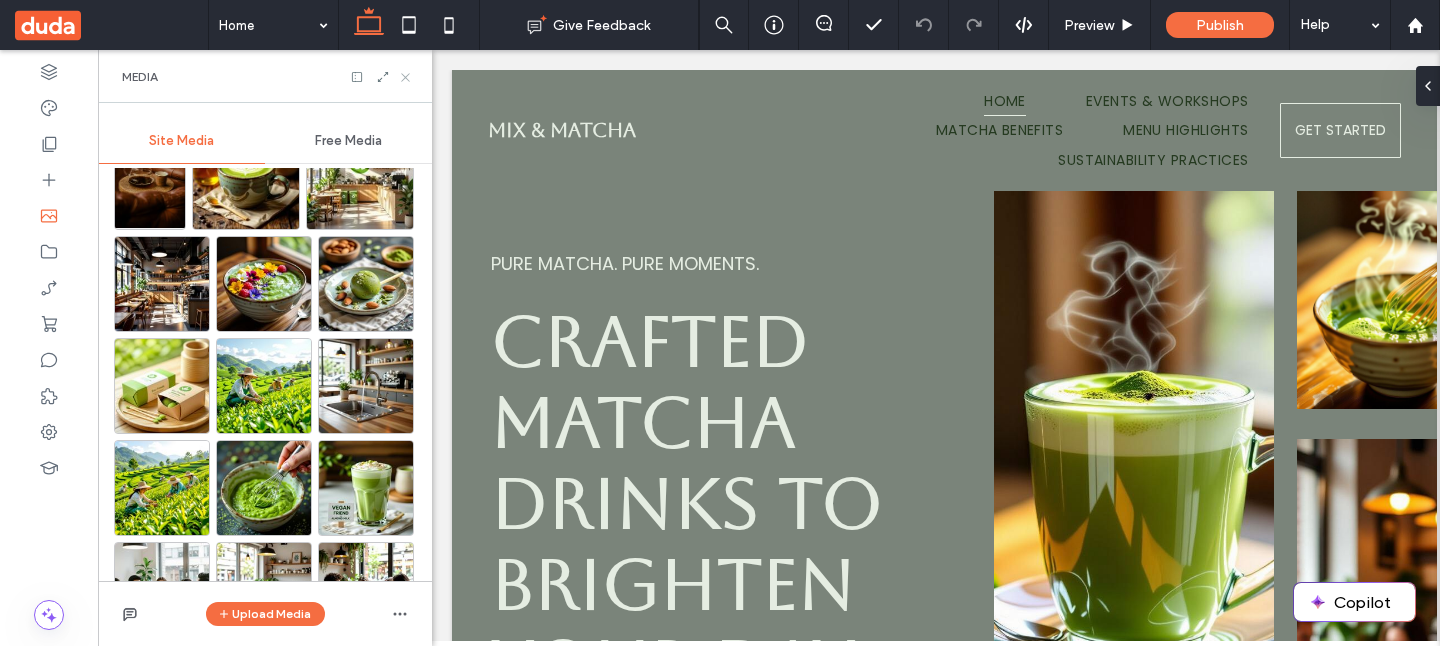 click 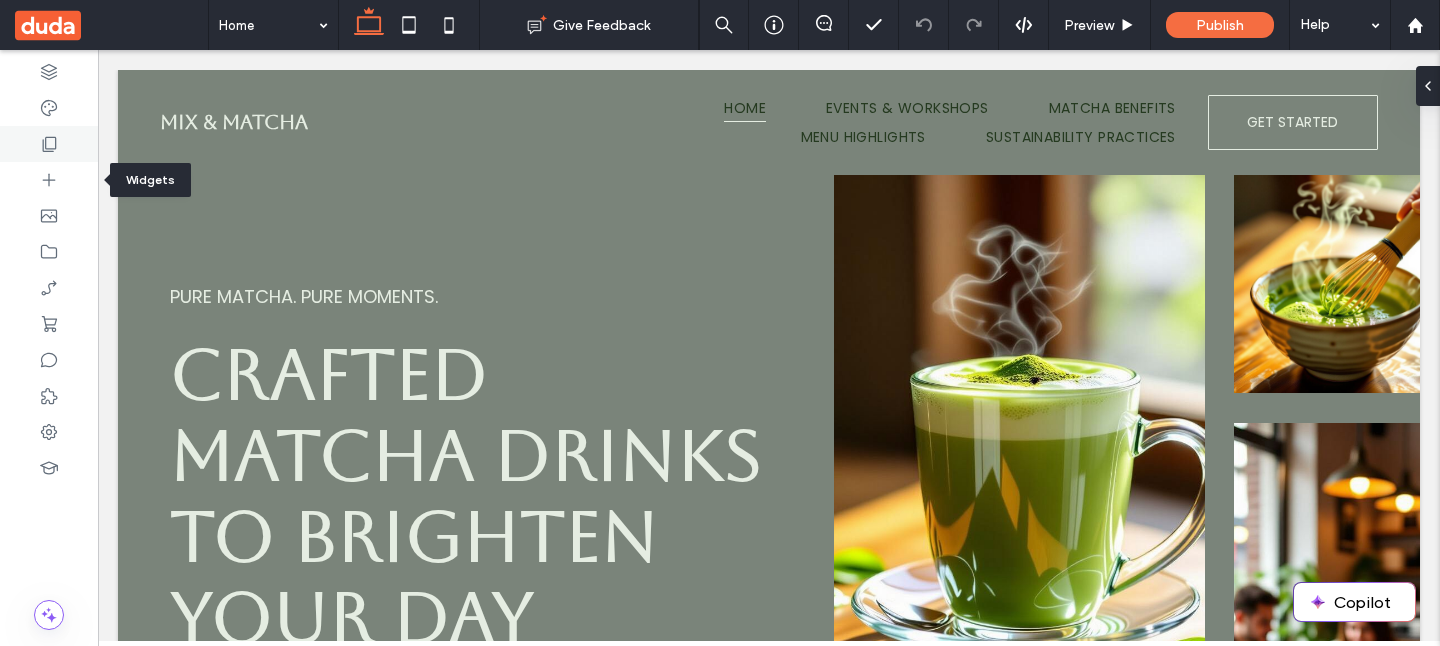 click 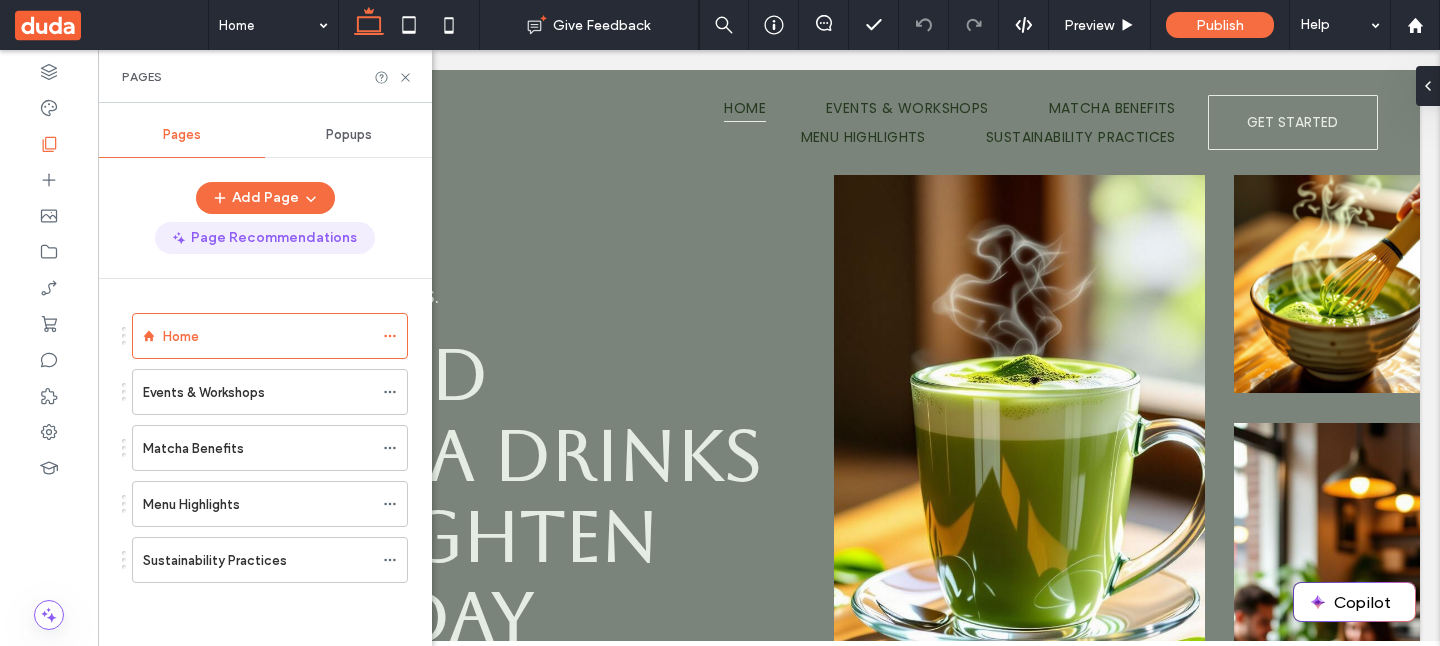 click on "Page Recommendations" at bounding box center [265, 238] 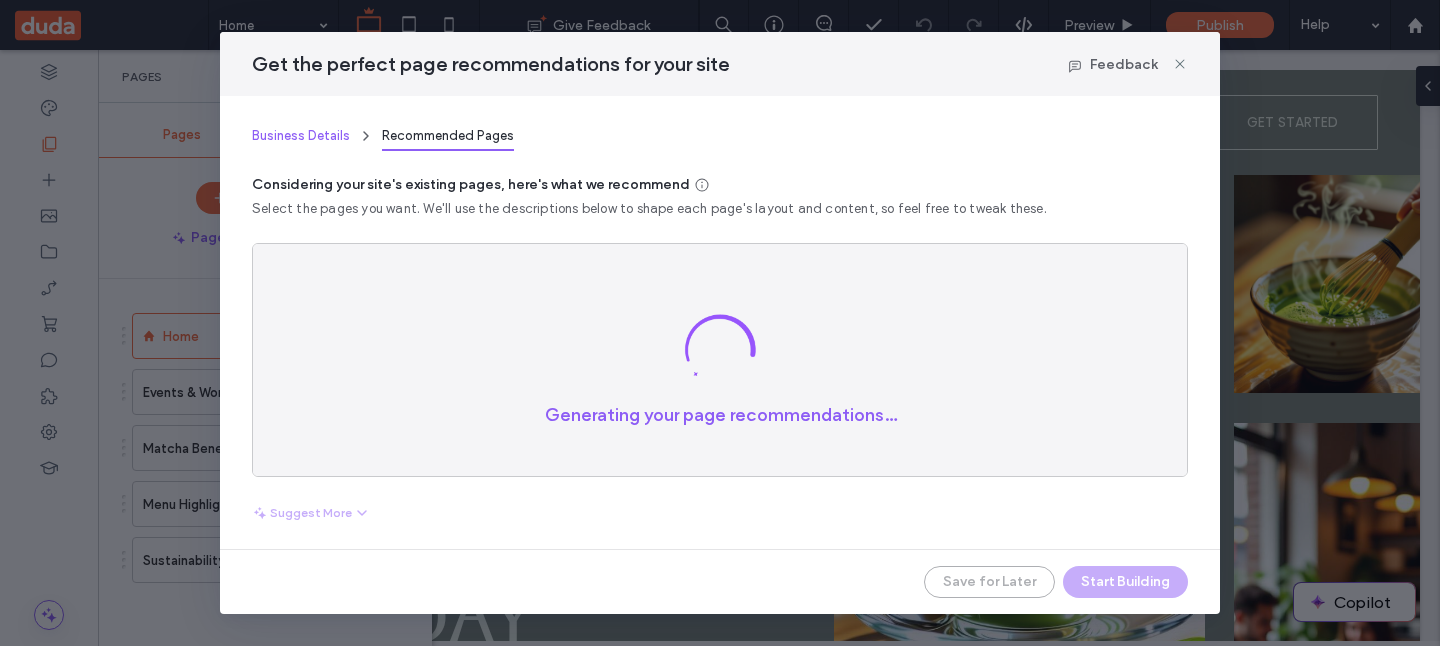 click on "Business Details" at bounding box center (301, 135) 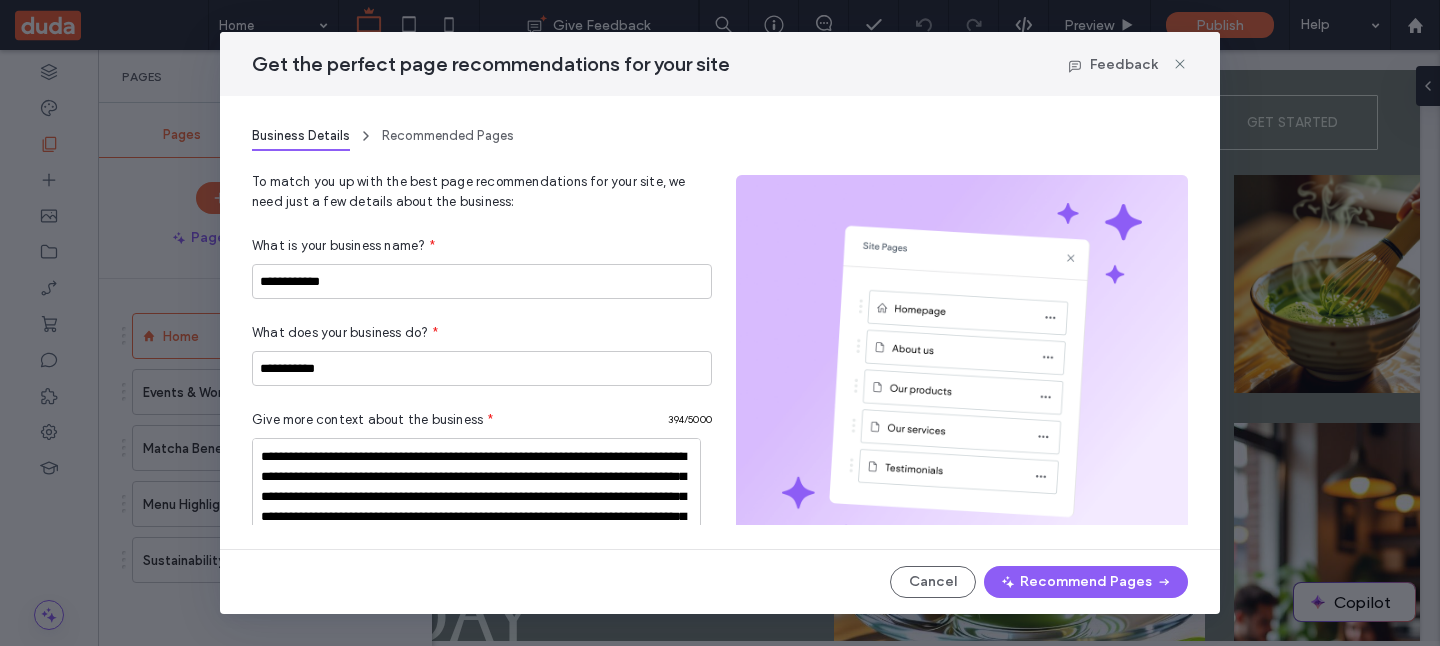scroll, scrollTop: 0, scrollLeft: 0, axis: both 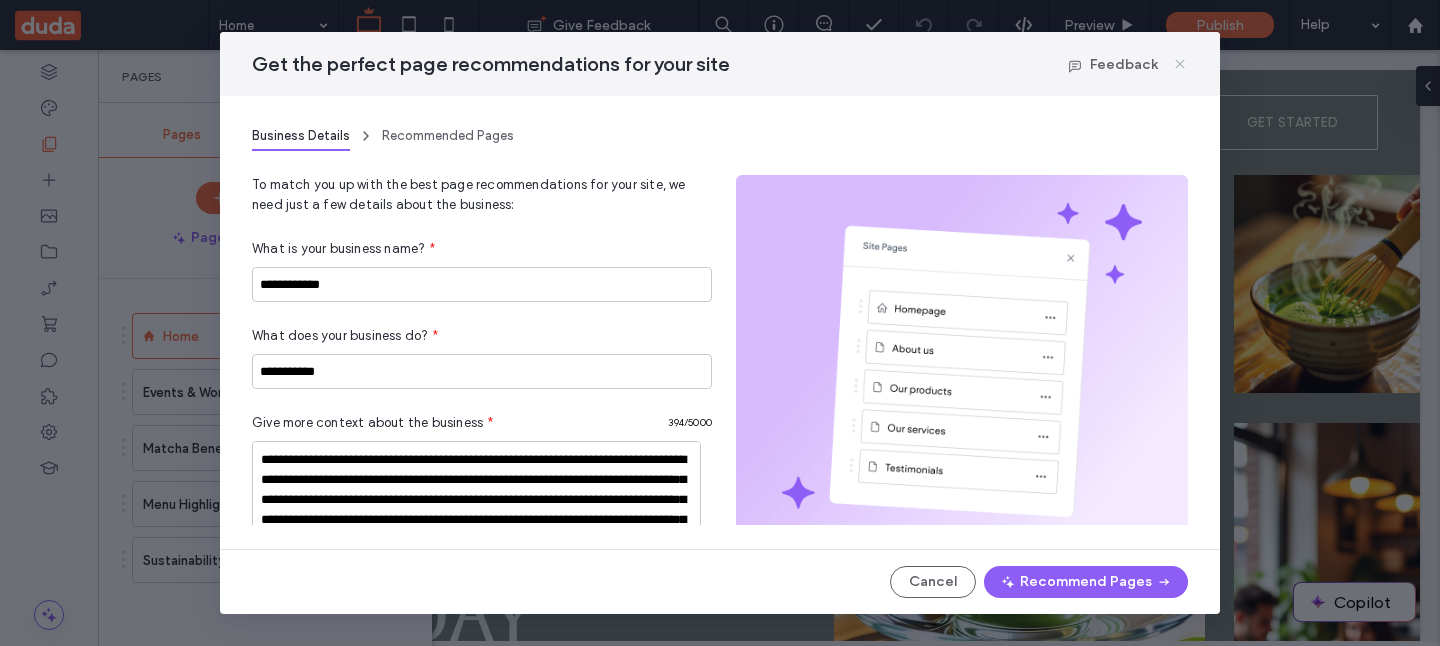 click 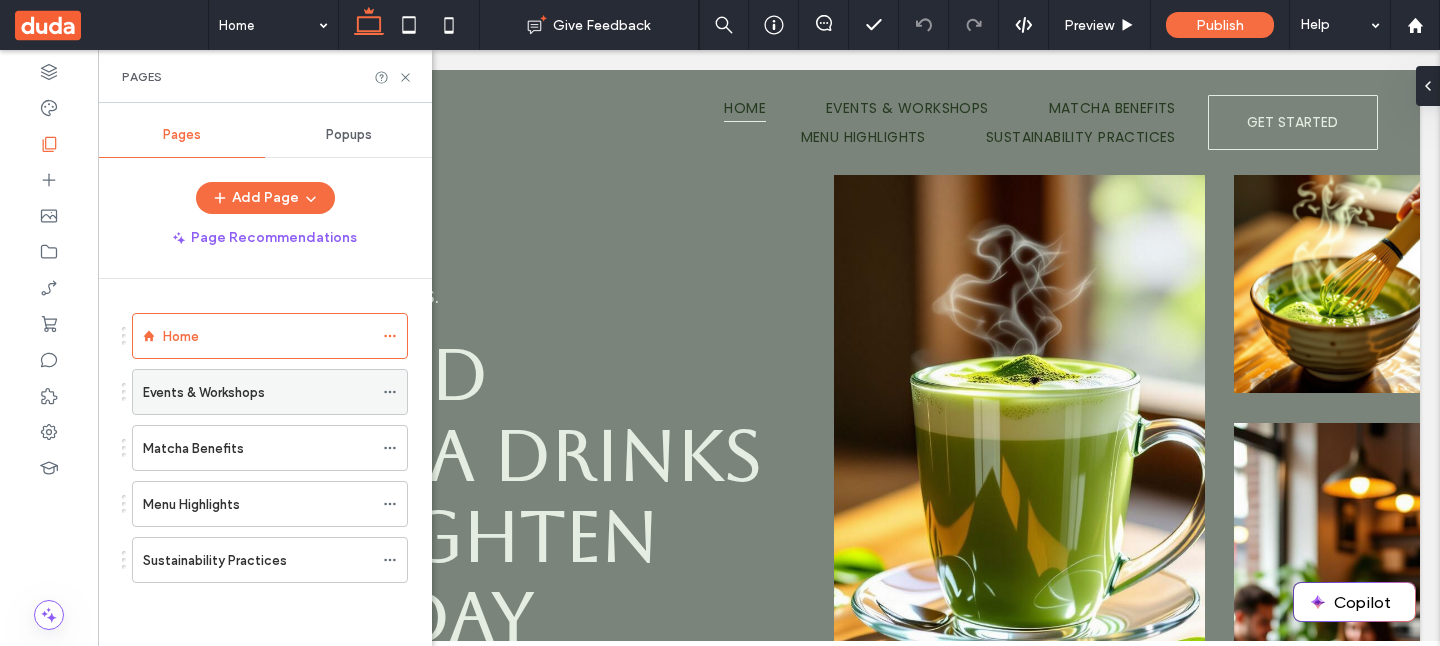 click on "Events & Workshops" at bounding box center (258, 392) 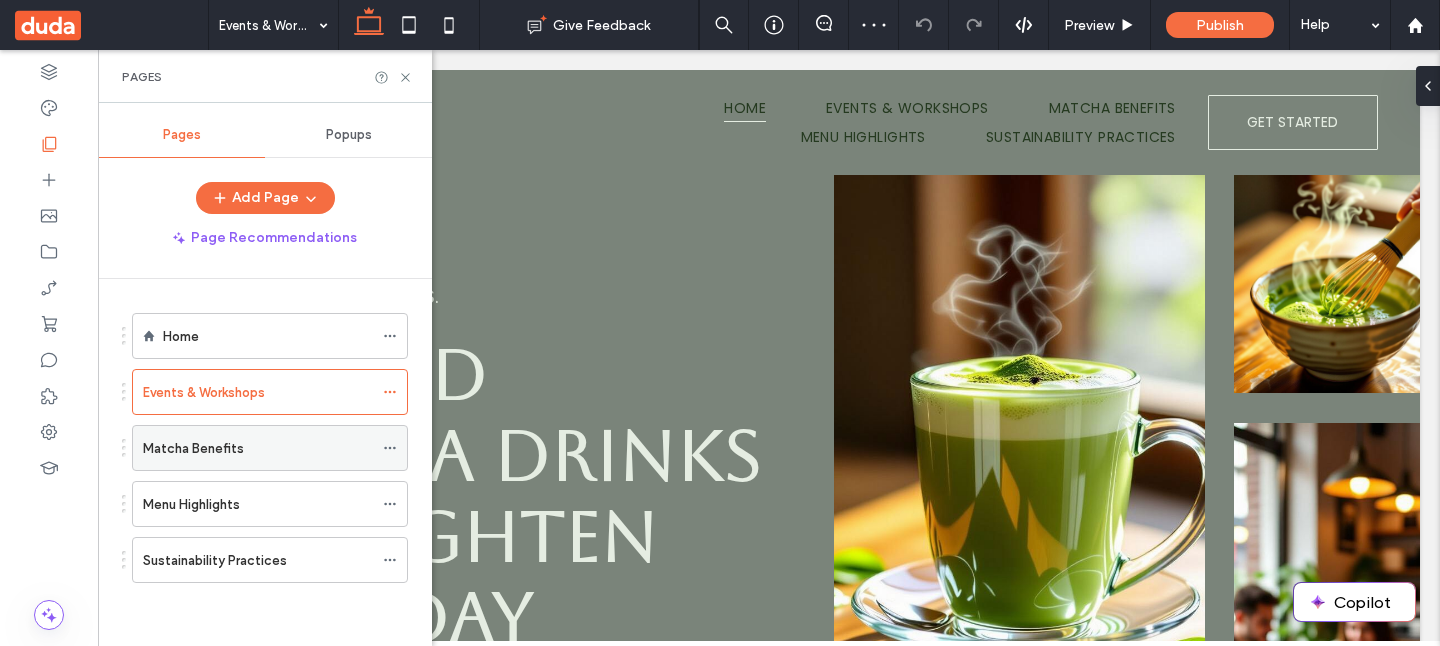 click on "Matcha Benefits" at bounding box center (258, 448) 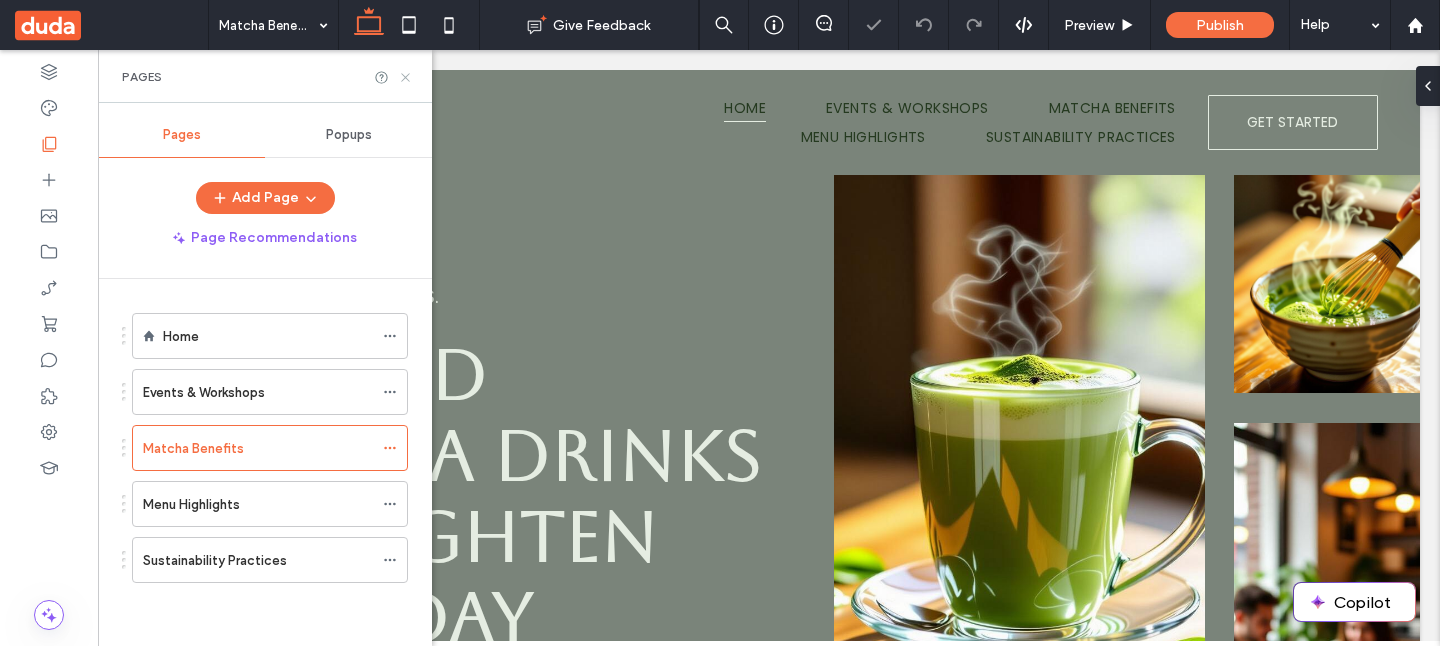 click 